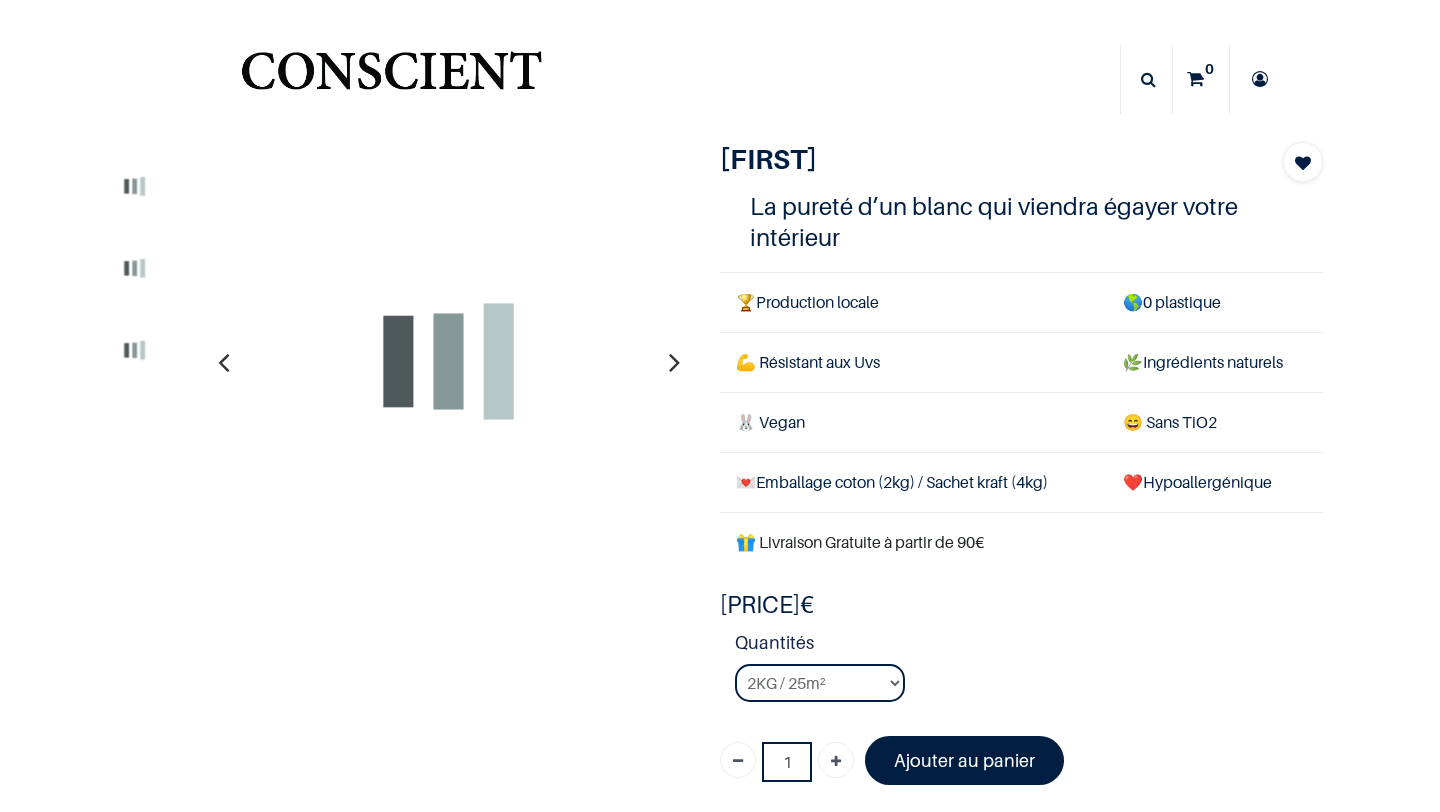 scroll, scrollTop: 0, scrollLeft: 0, axis: both 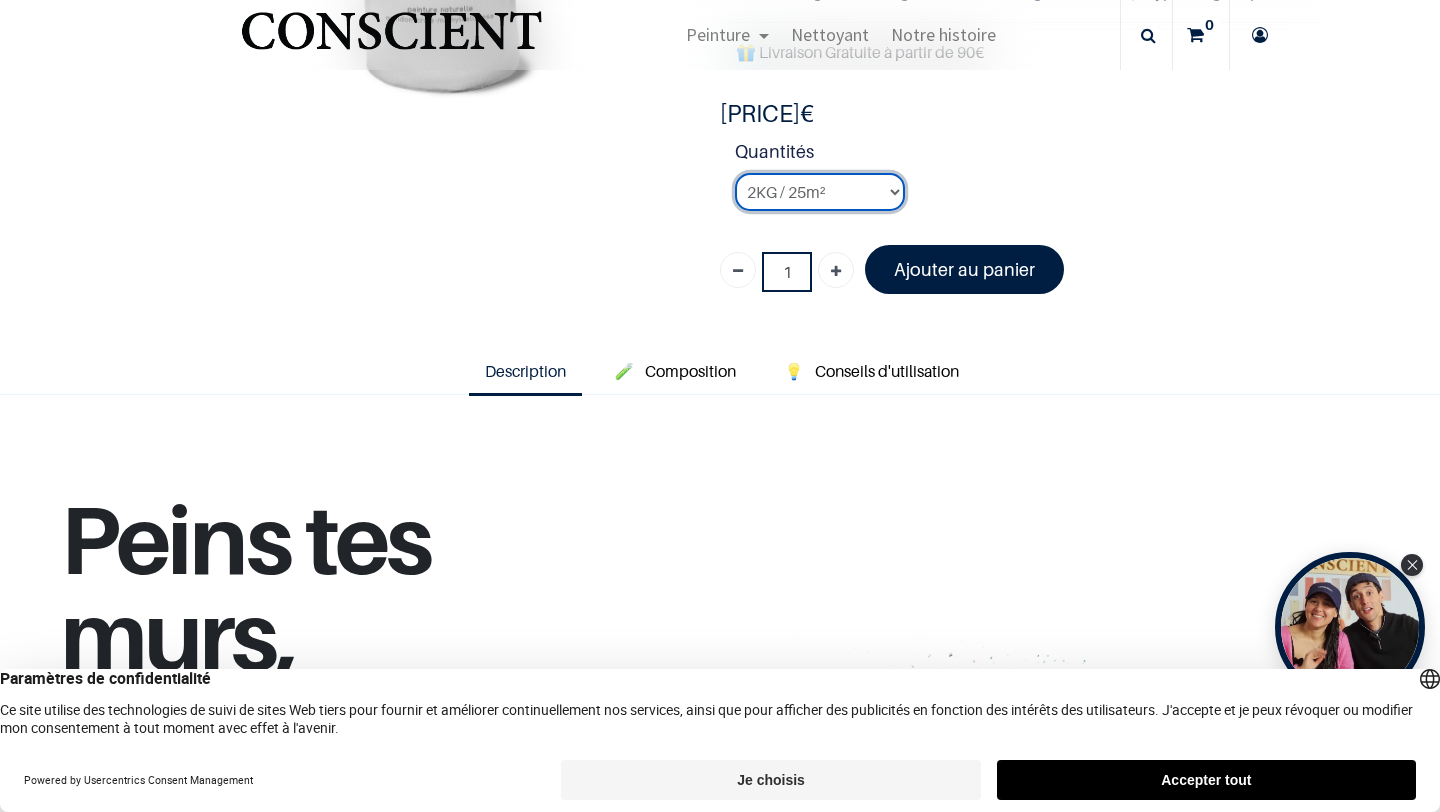 click on "[QUANTITY] / [SQUARE_METERS]
[QUANTITY] / [SQUARE_METERS]
[QUANTITY] / [SQUARE_METERS]
[TESTER]" at bounding box center (820, 192) 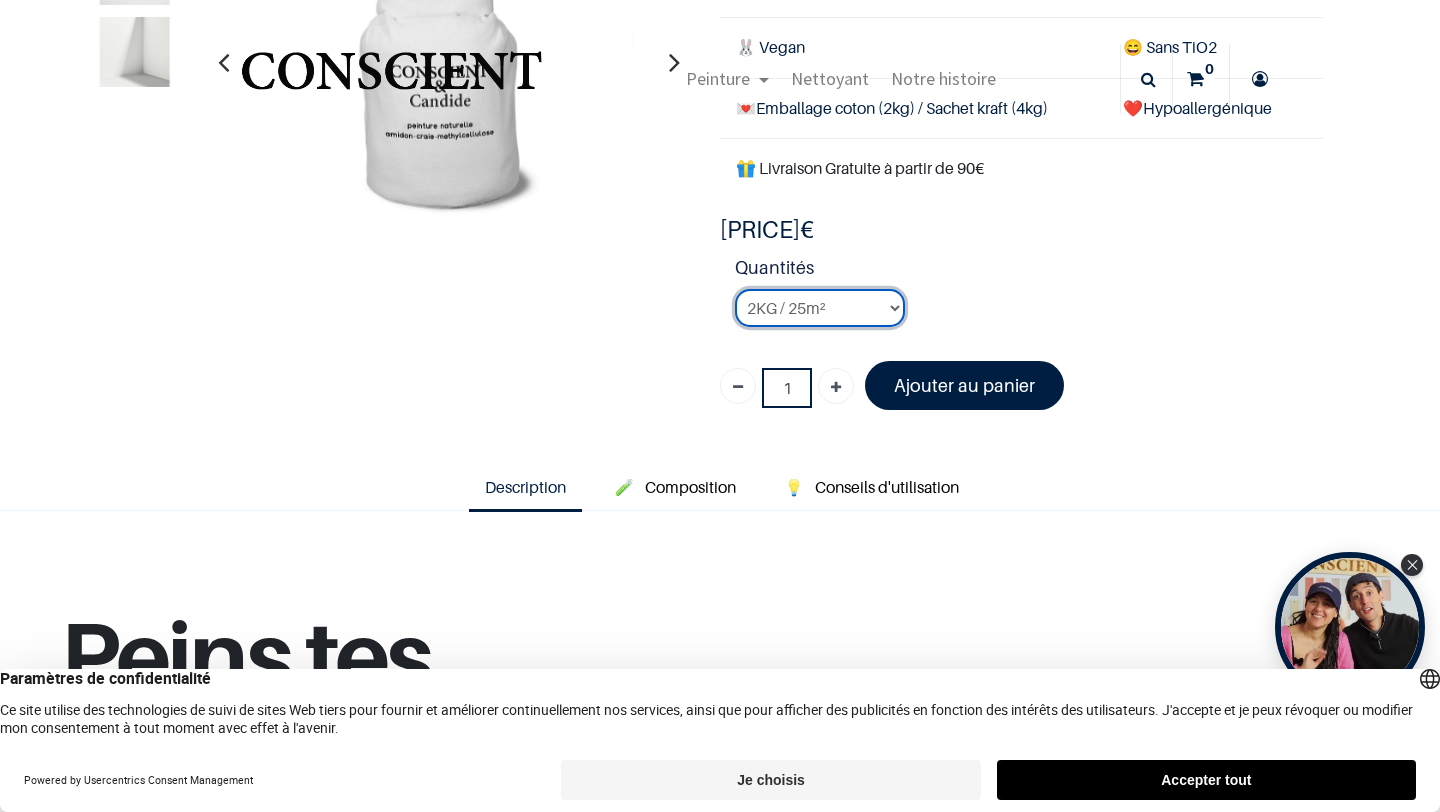 scroll, scrollTop: 223, scrollLeft: 0, axis: vertical 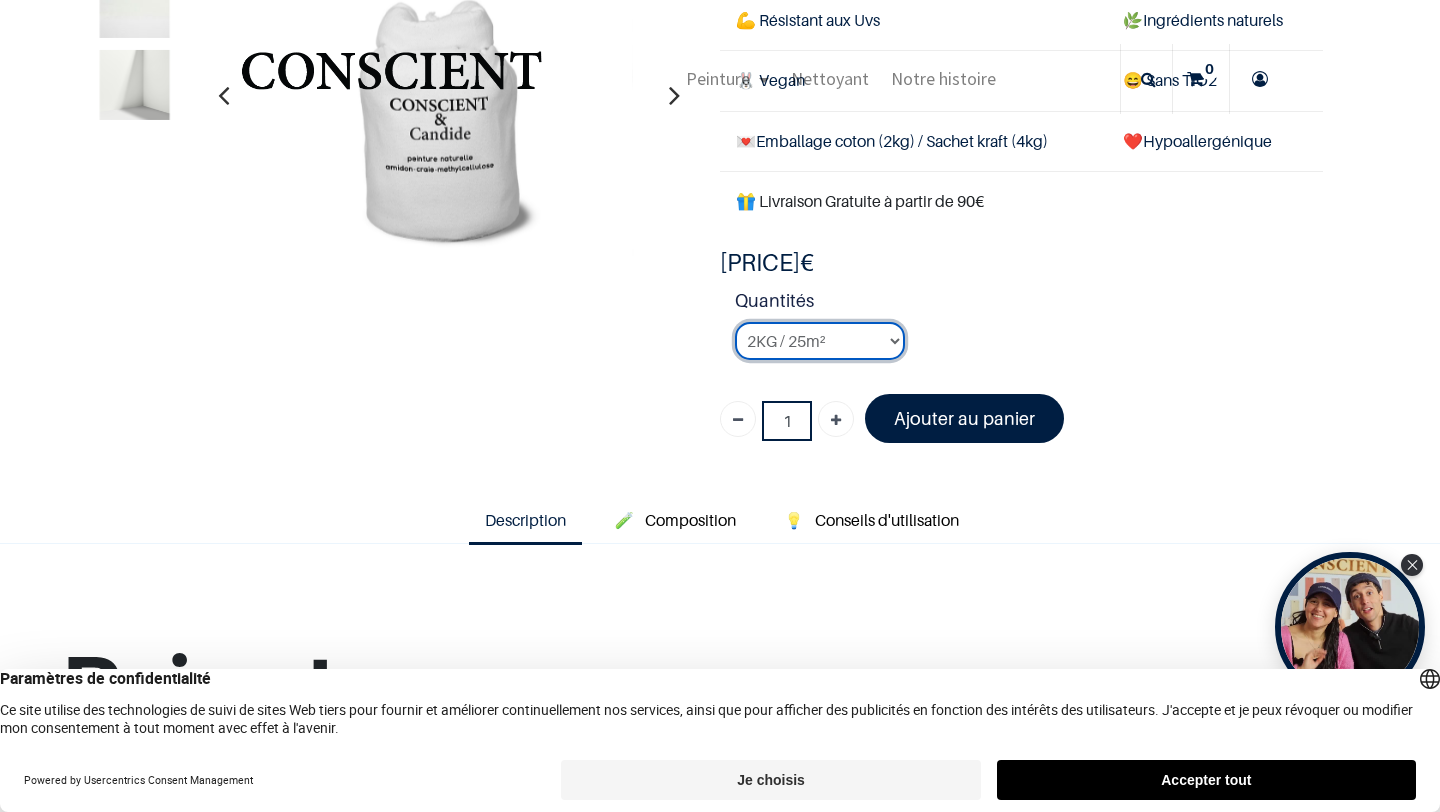click on "[QUANTITY] / [SQUARE_METERS]
[QUANTITY] / [SQUARE_METERS]
[QUANTITY] / [SQUARE_METERS]
[TESTER]" at bounding box center (820, 341) 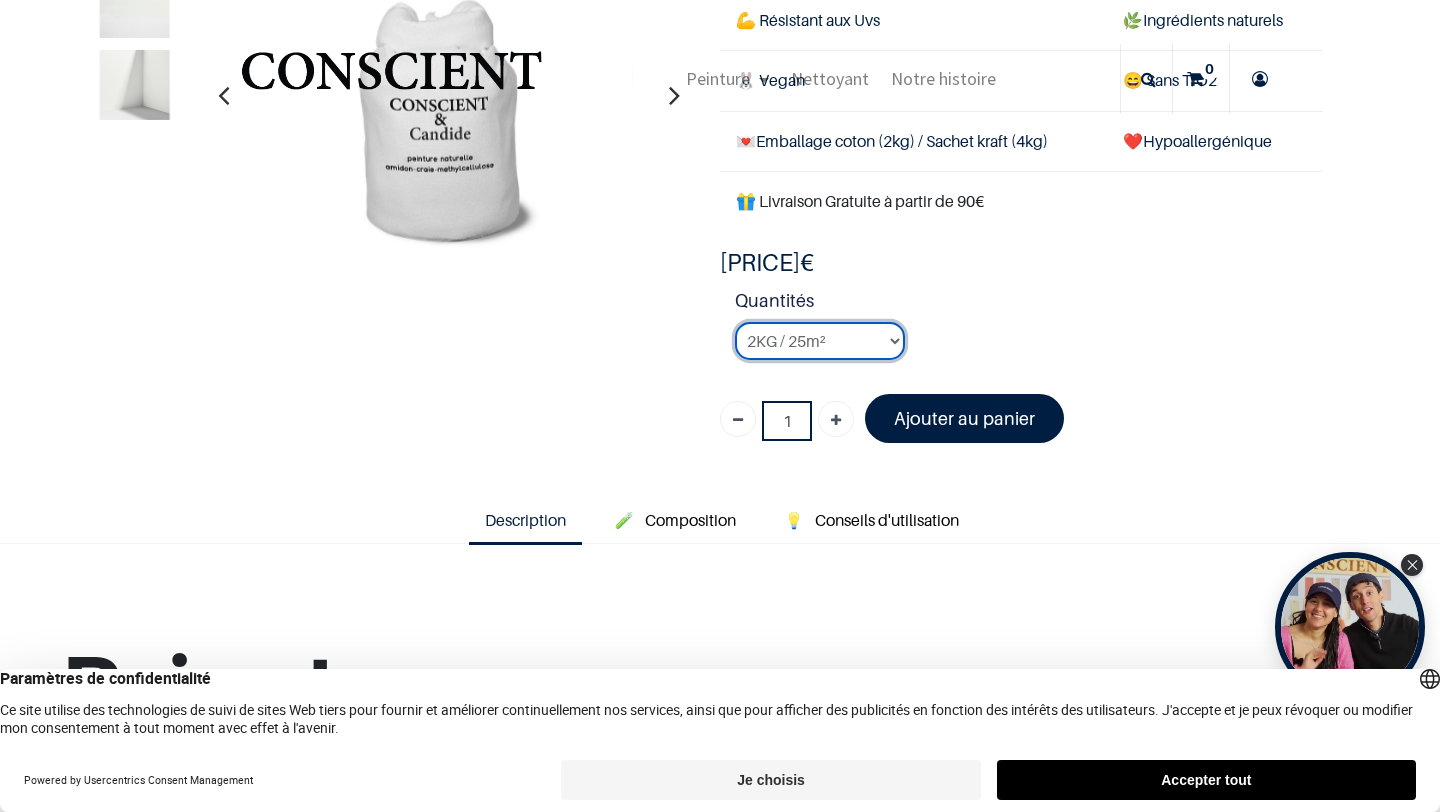 select on "3" 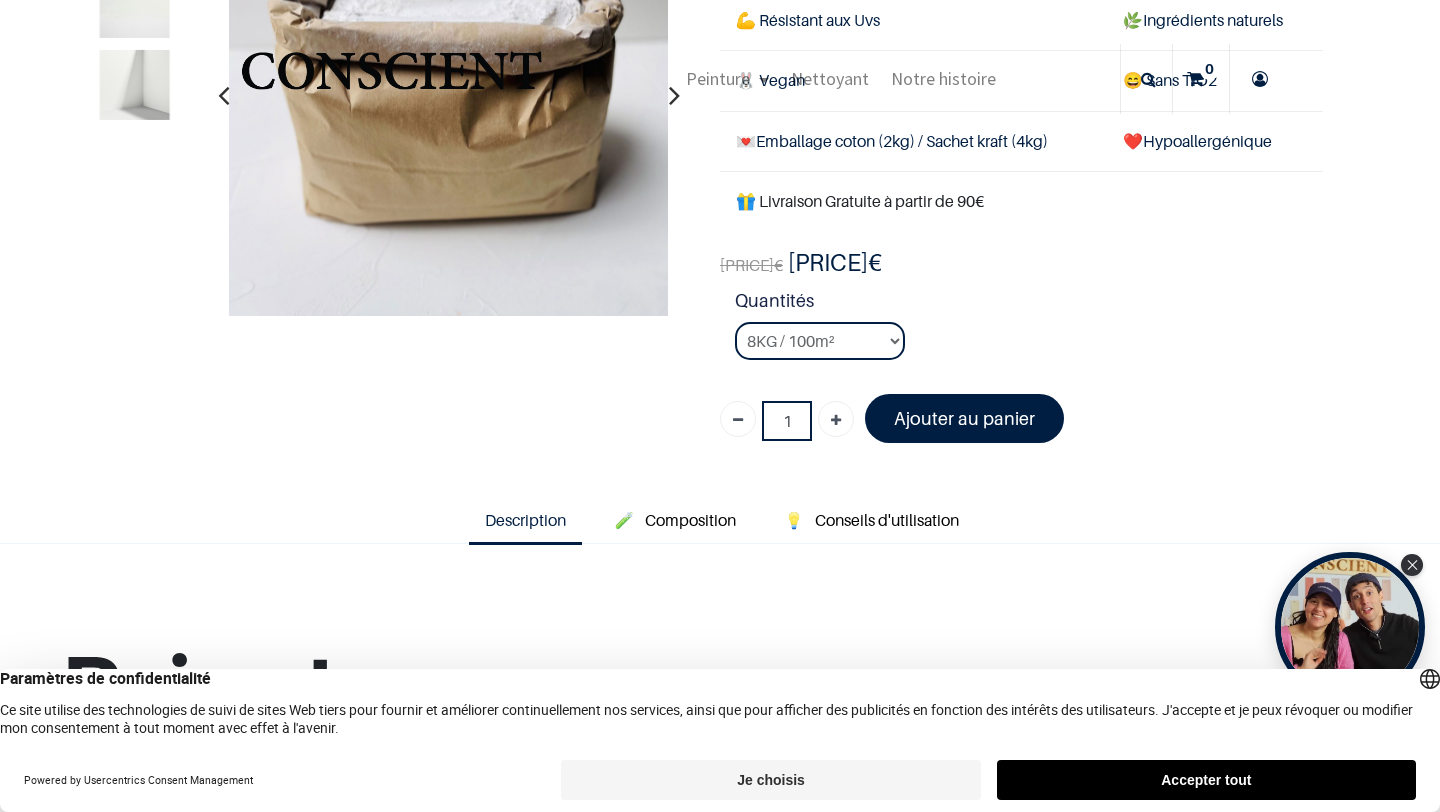 click on "[PRICE]  €
[PRICE]  €
[PRICE]
EUR
[PRICE]  €" at bounding box center [1021, 263] 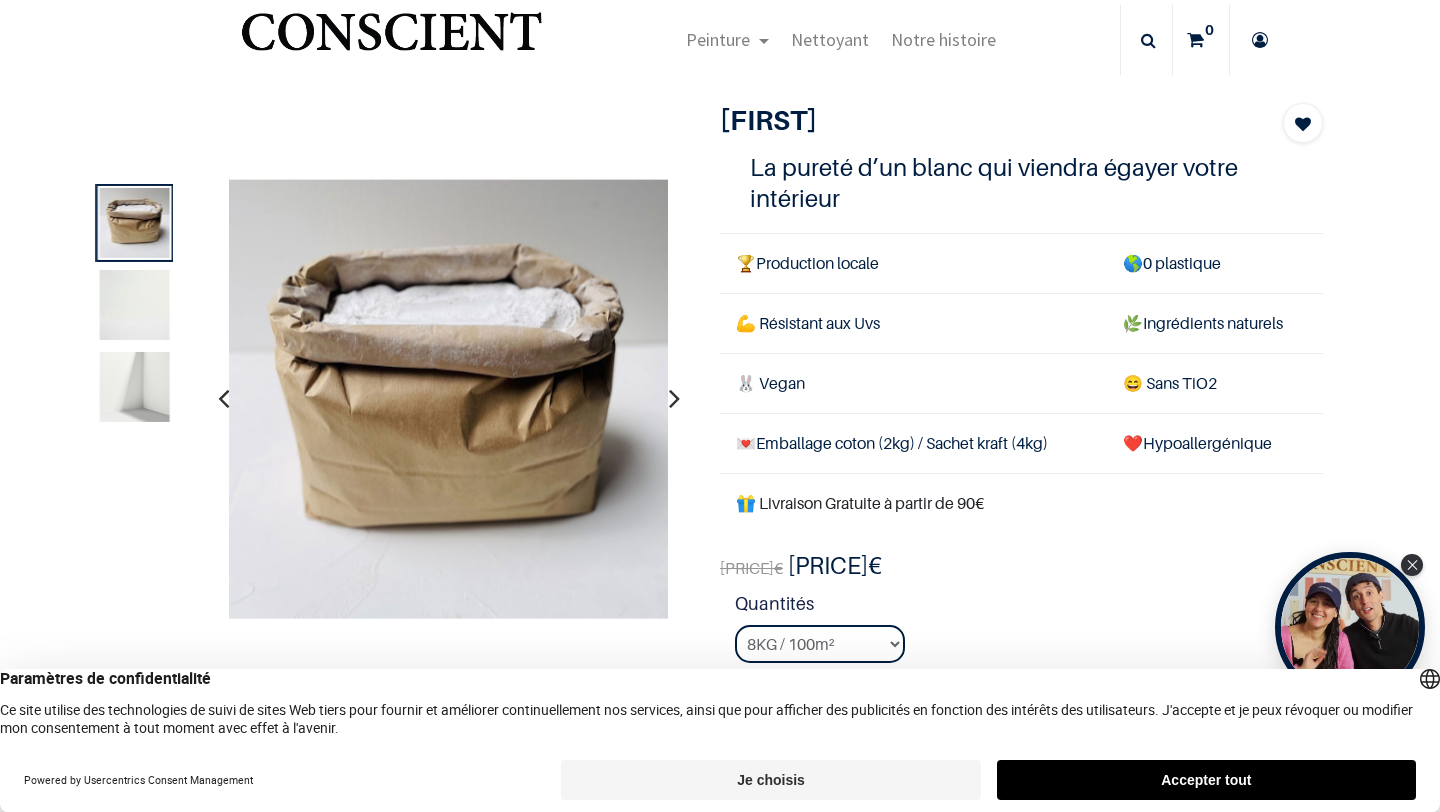 scroll, scrollTop: 23, scrollLeft: 0, axis: vertical 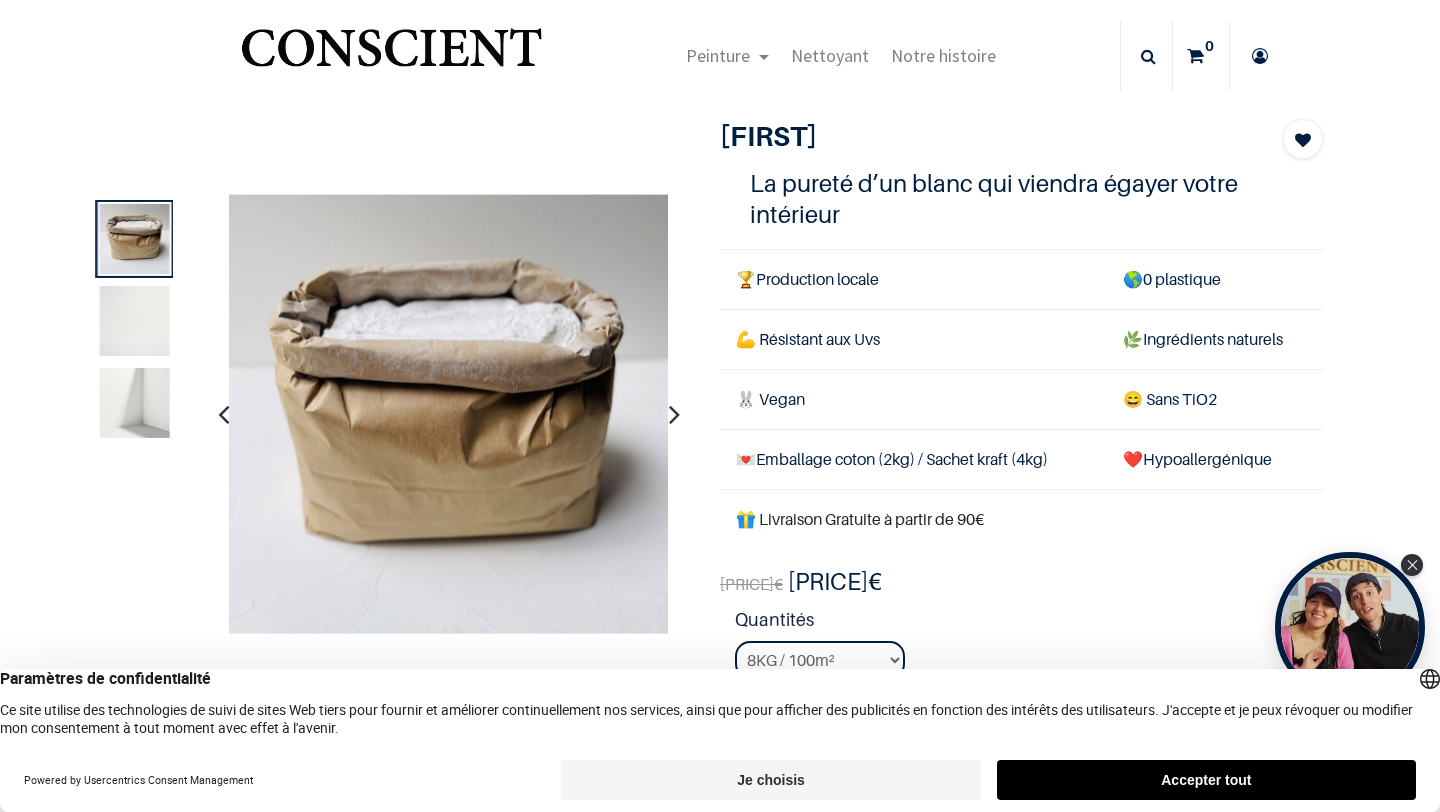 click at bounding box center (135, 321) 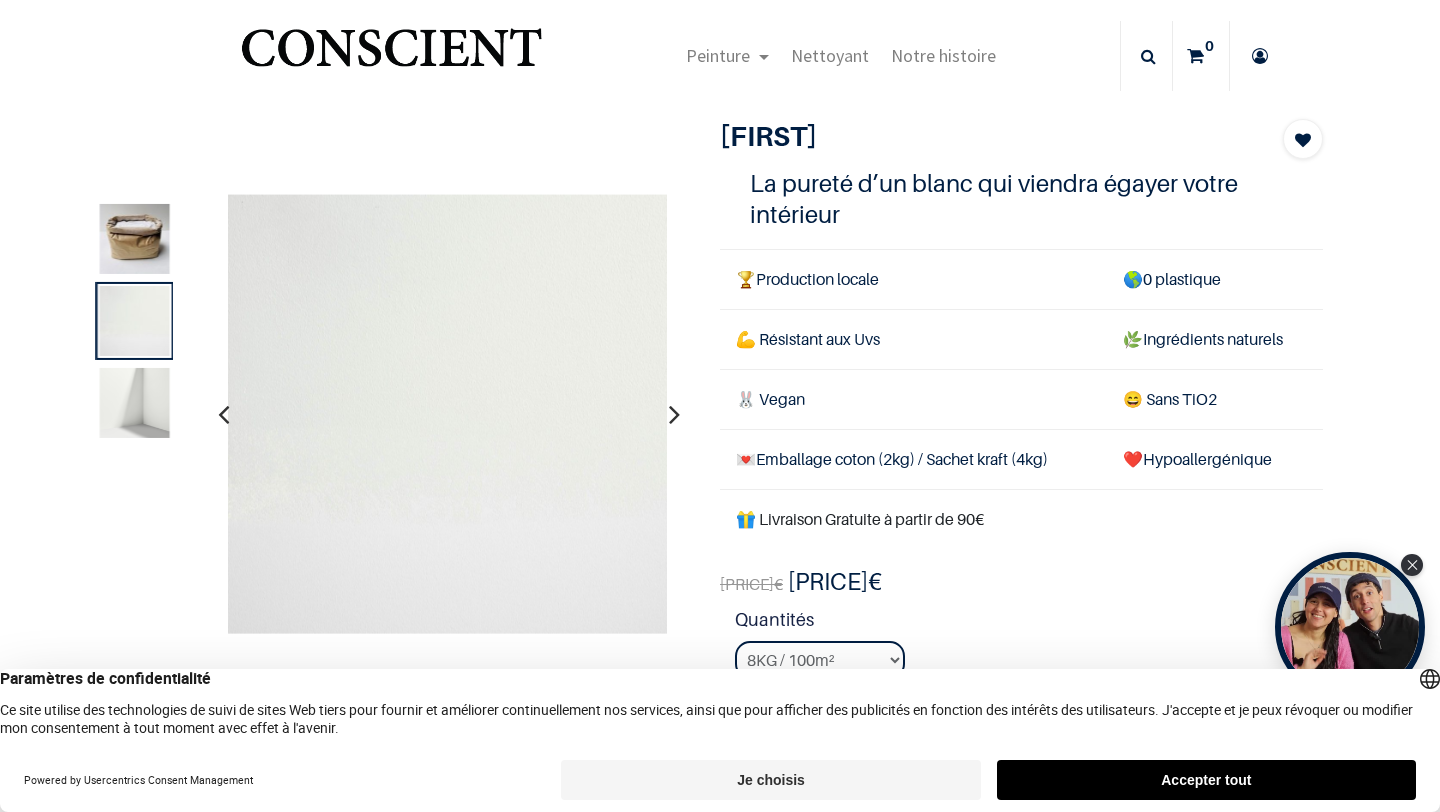 click at bounding box center (135, 403) 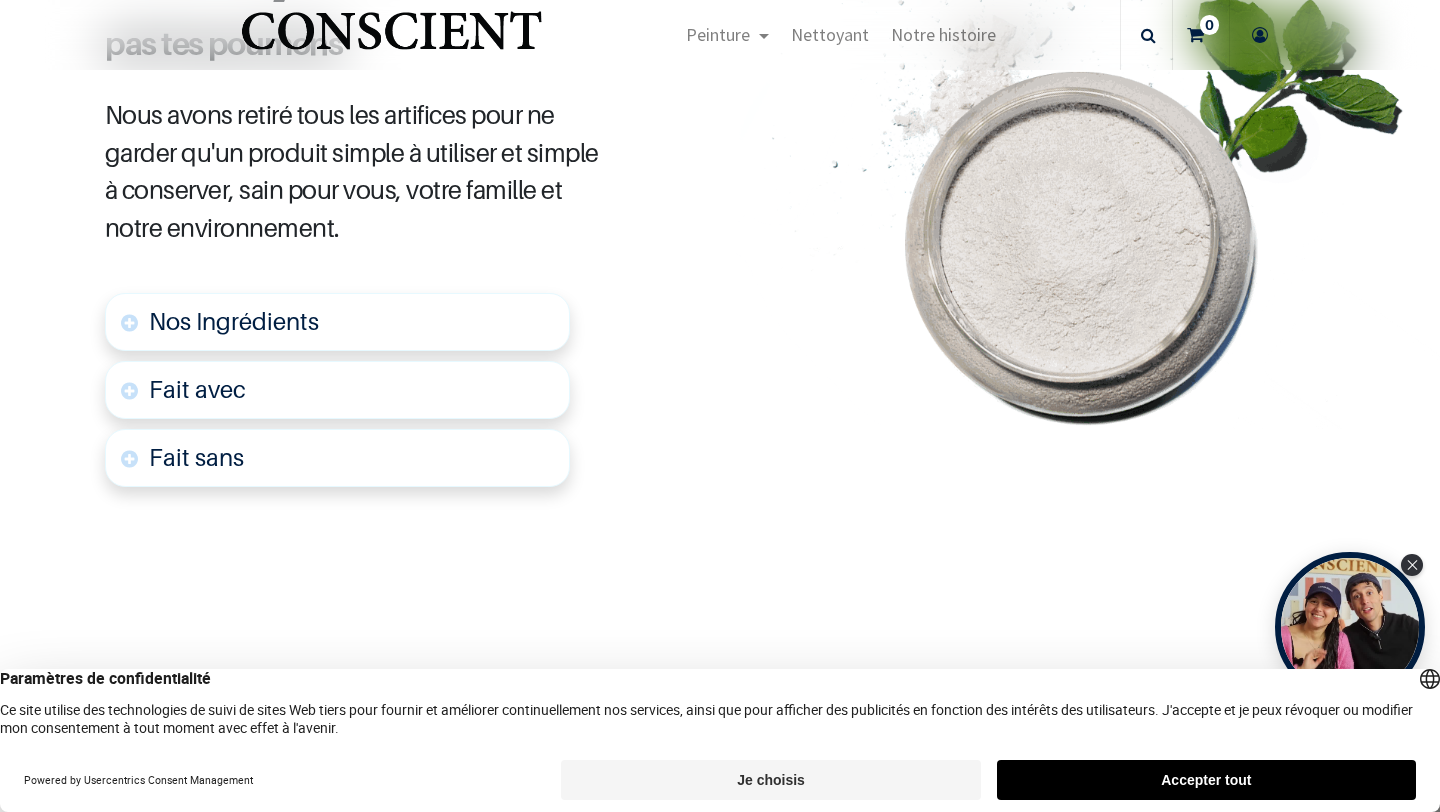 scroll, scrollTop: 1117, scrollLeft: 0, axis: vertical 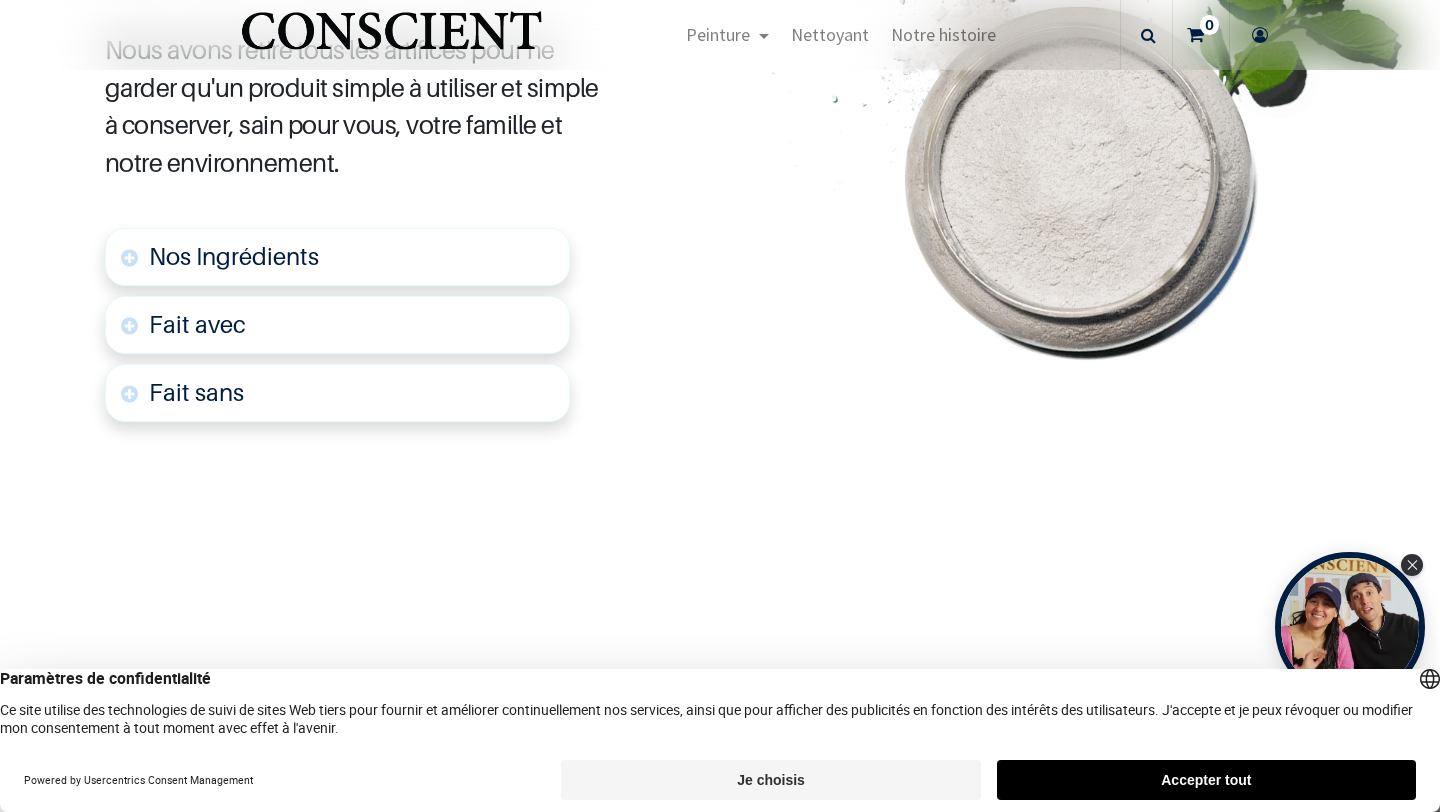 click on "Nos Ingrédients" at bounding box center [234, 256] 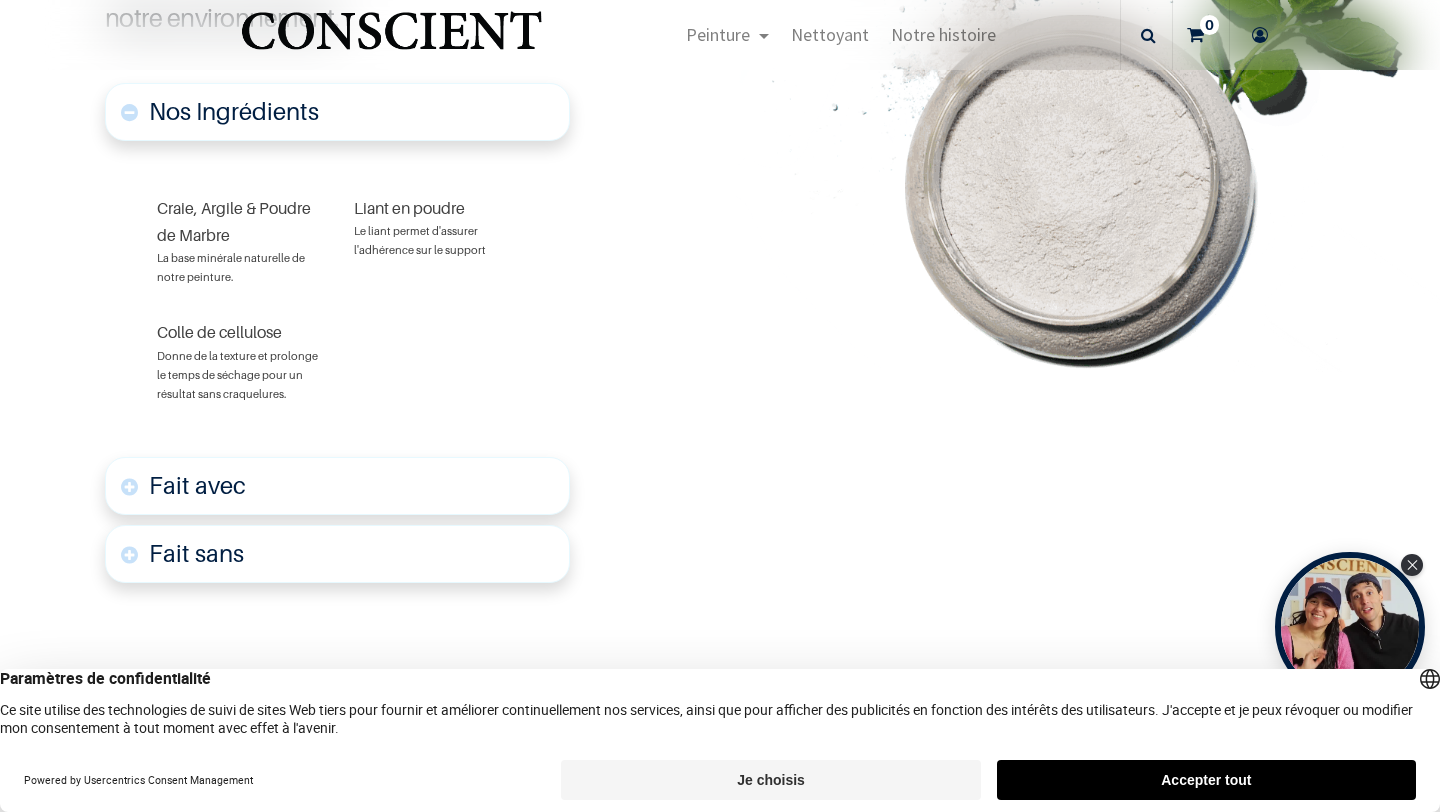 scroll, scrollTop: 1270, scrollLeft: 0, axis: vertical 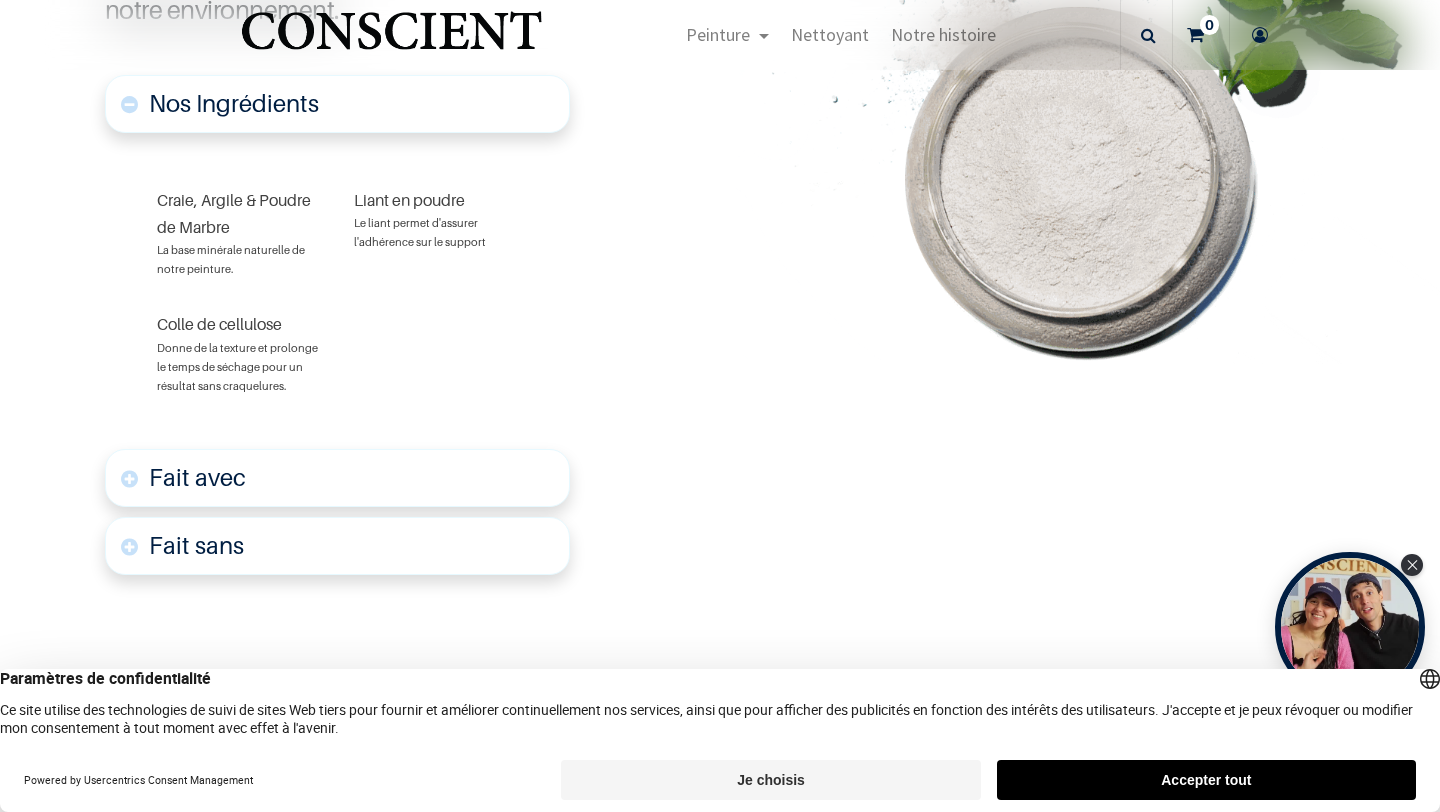 click on "Nos Ingrédients" at bounding box center (234, 103) 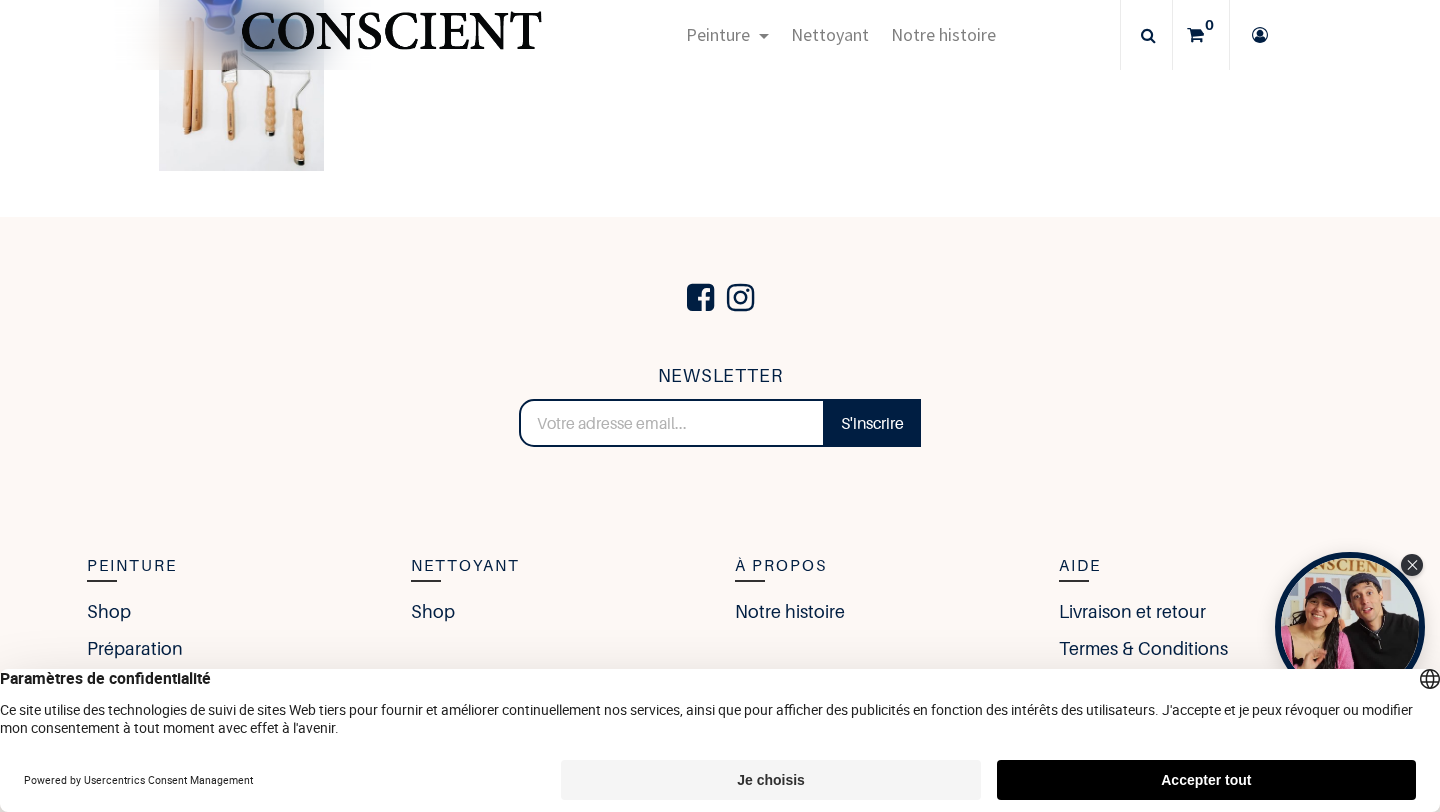 scroll, scrollTop: 4071, scrollLeft: 0, axis: vertical 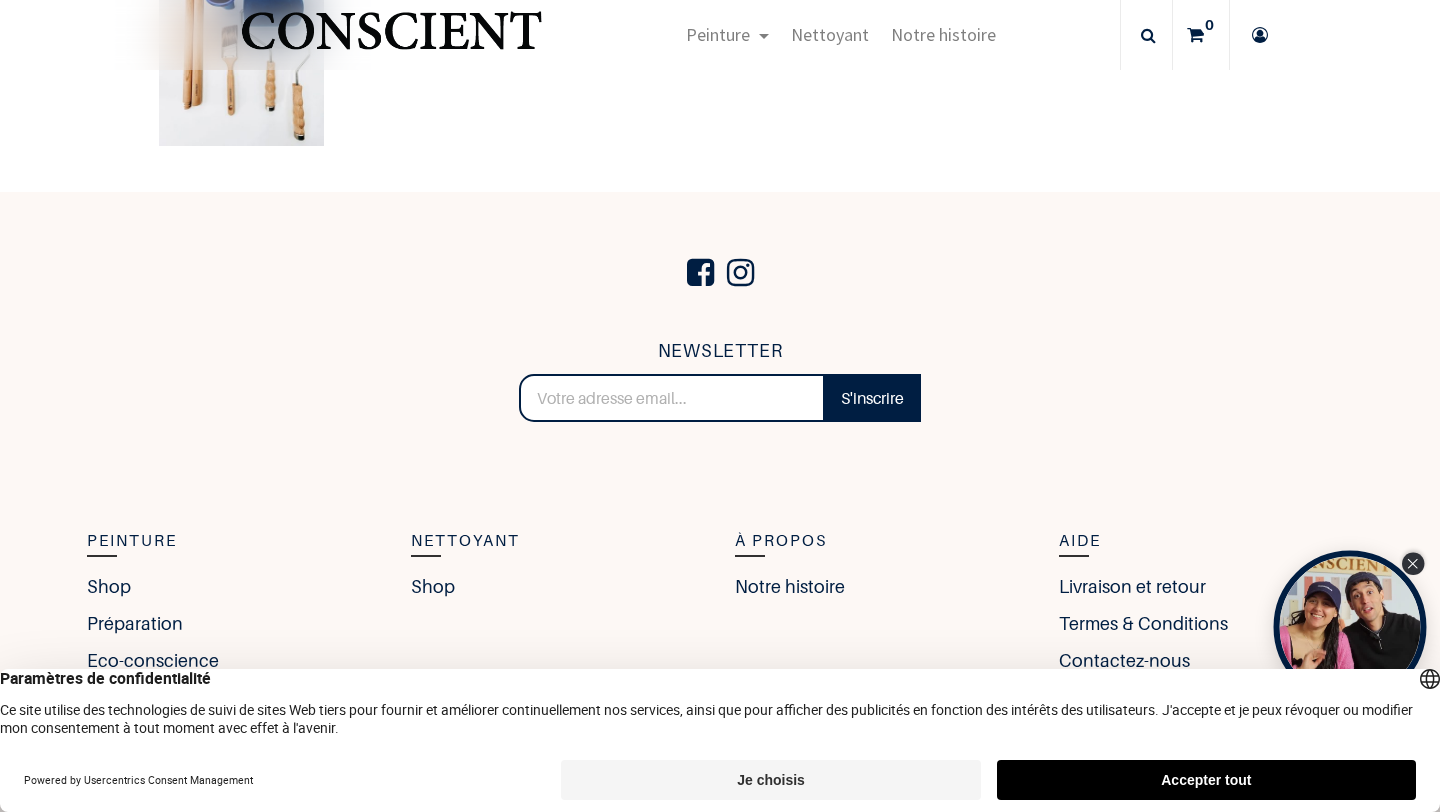 click at bounding box center [1413, 564] 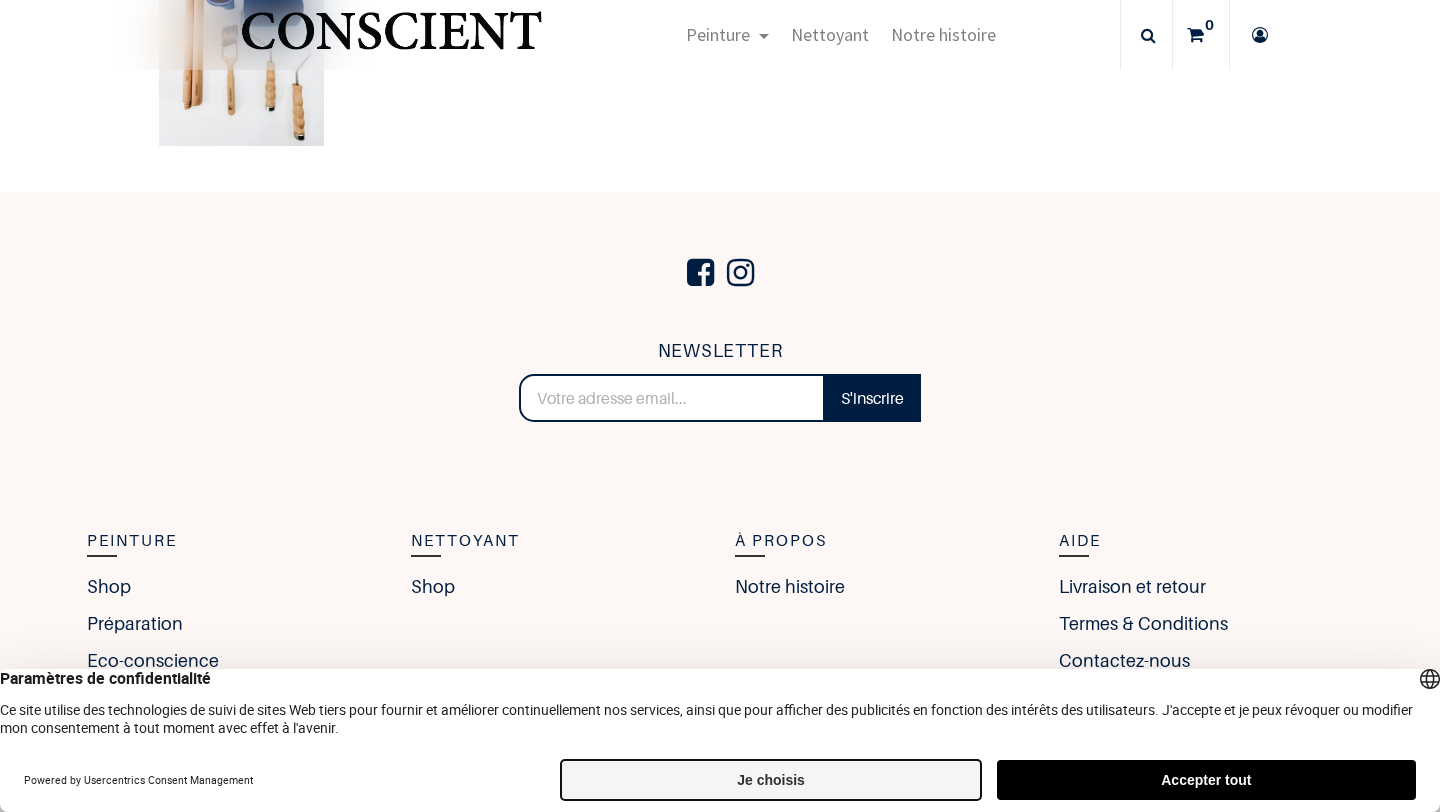 click on "Je choisis" at bounding box center [770, 780] 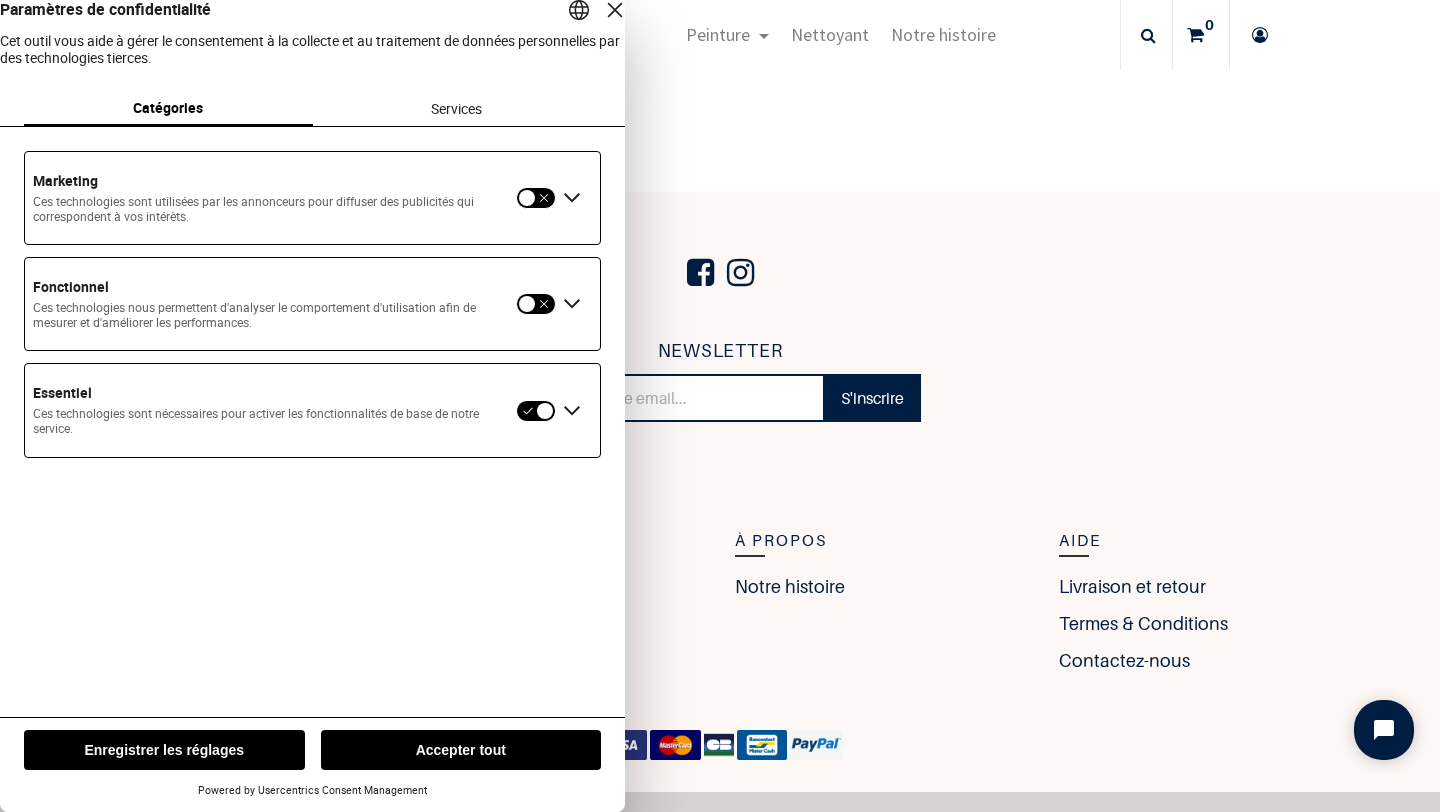click on "Enregistrer les réglages" at bounding box center (164, 750) 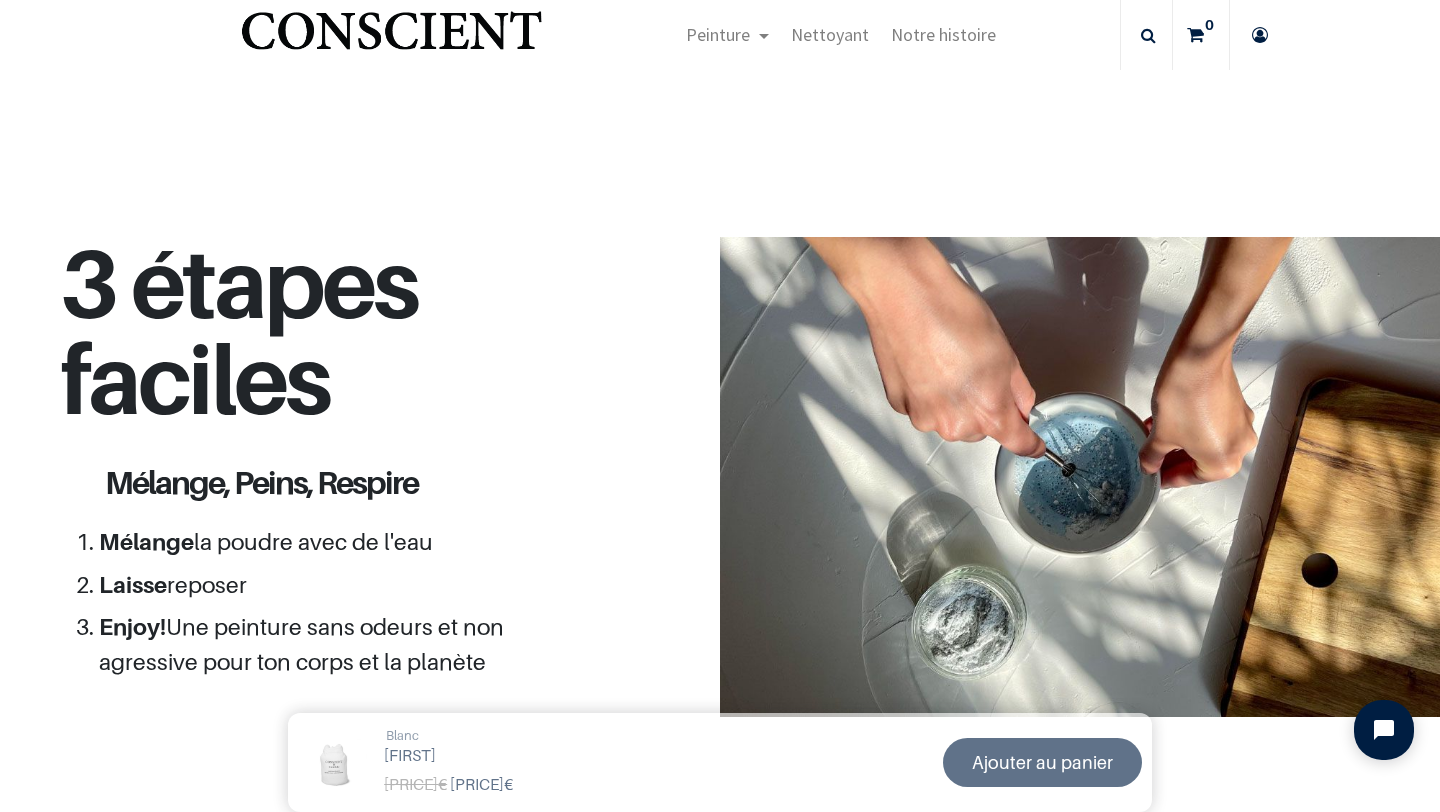scroll, scrollTop: 88, scrollLeft: 0, axis: vertical 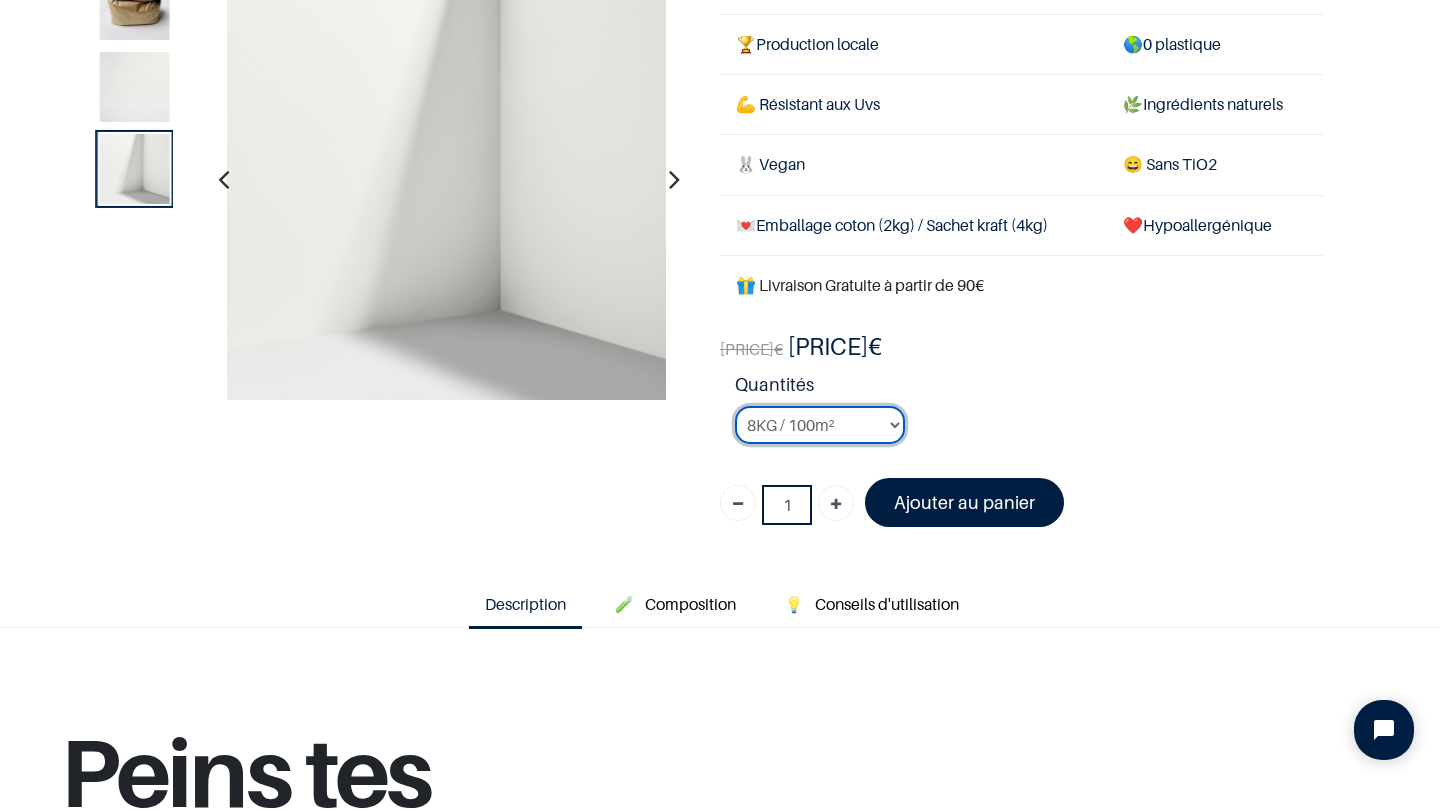 click on "[QUANTITY] / [SQUARE_METERS]
[QUANTITY] / [SQUARE_METERS]
[QUANTITY] / [SQUARE_METERS]
[TESTER]" at bounding box center [820, 425] 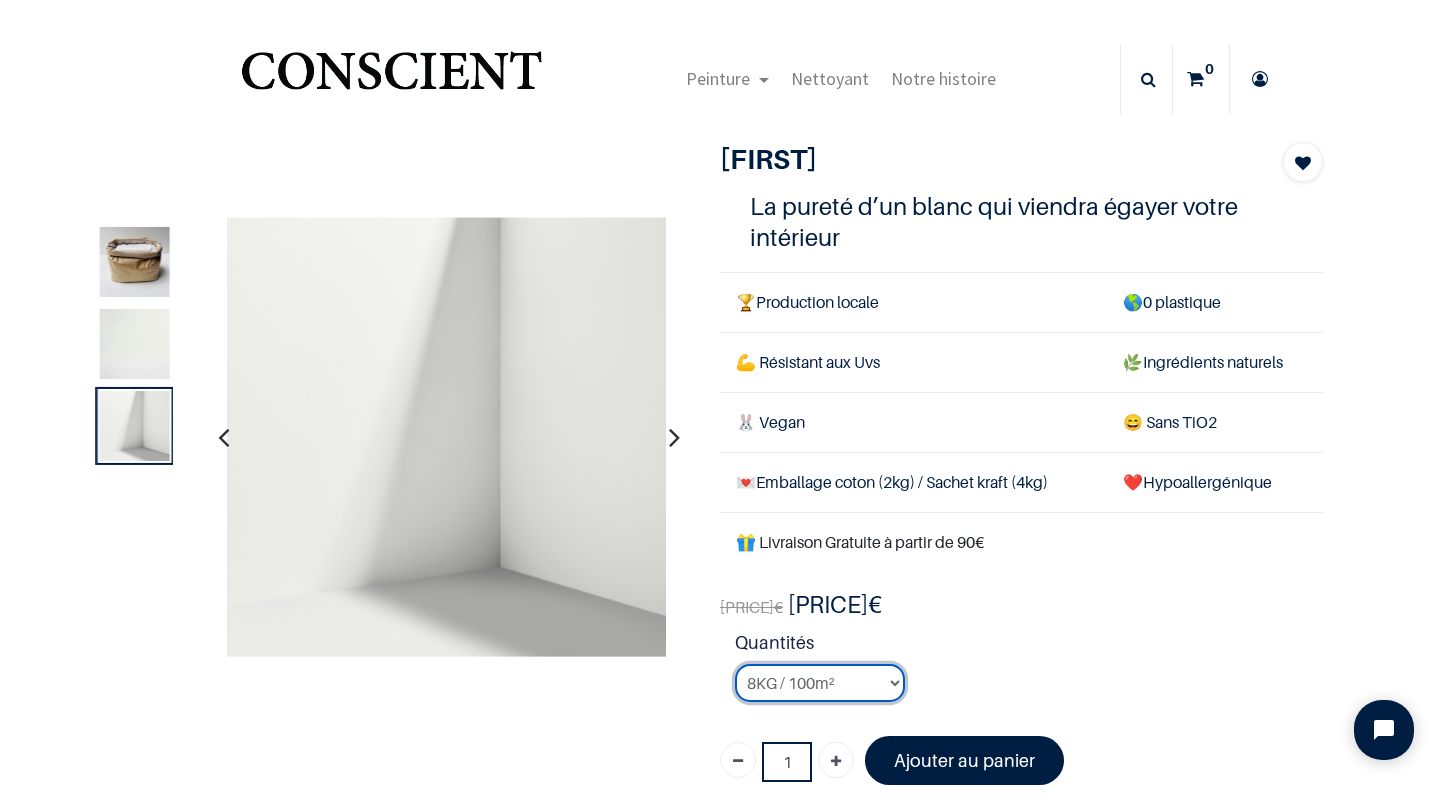 scroll, scrollTop: 4, scrollLeft: 0, axis: vertical 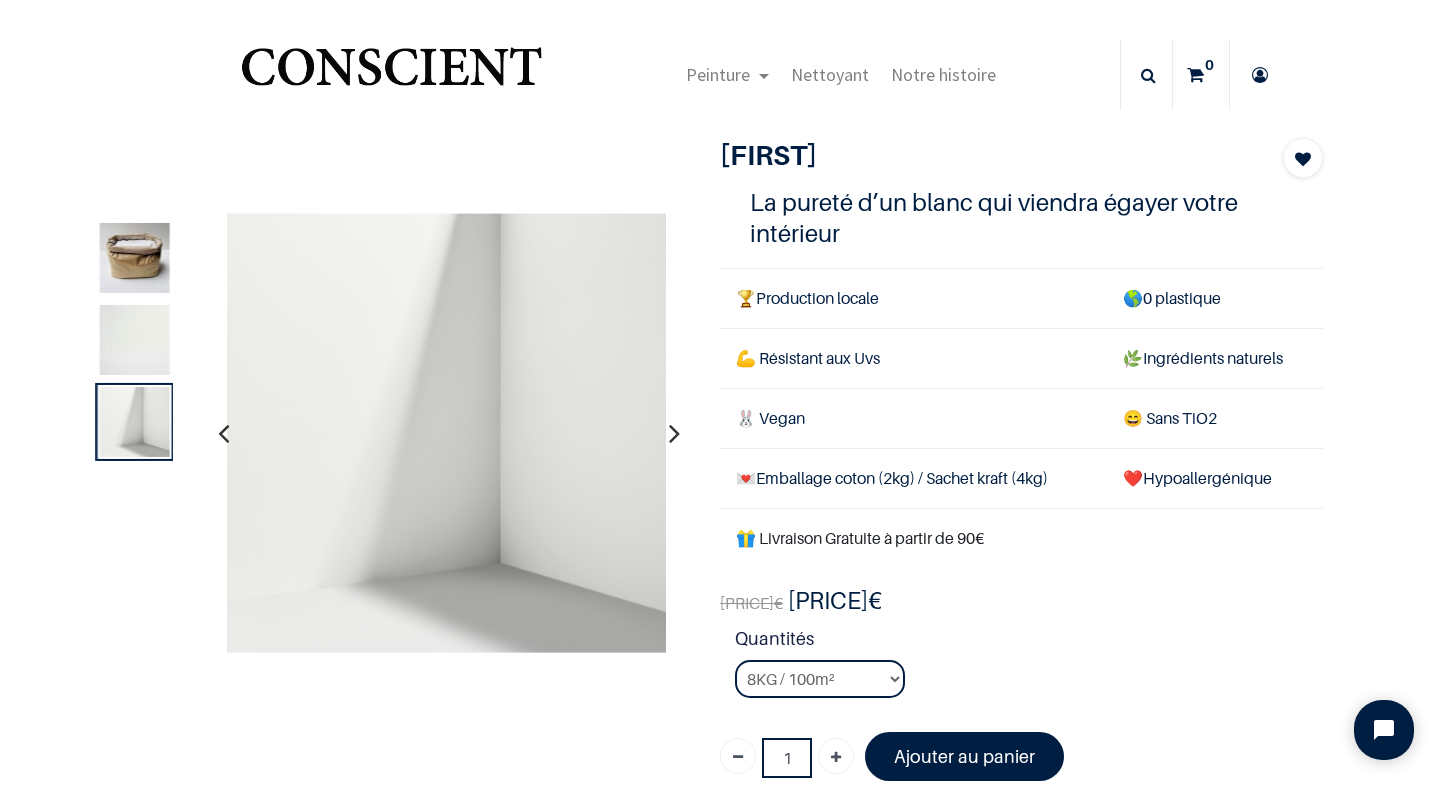 click on "🌿 Ingrédients naturels" at bounding box center [1215, 358] 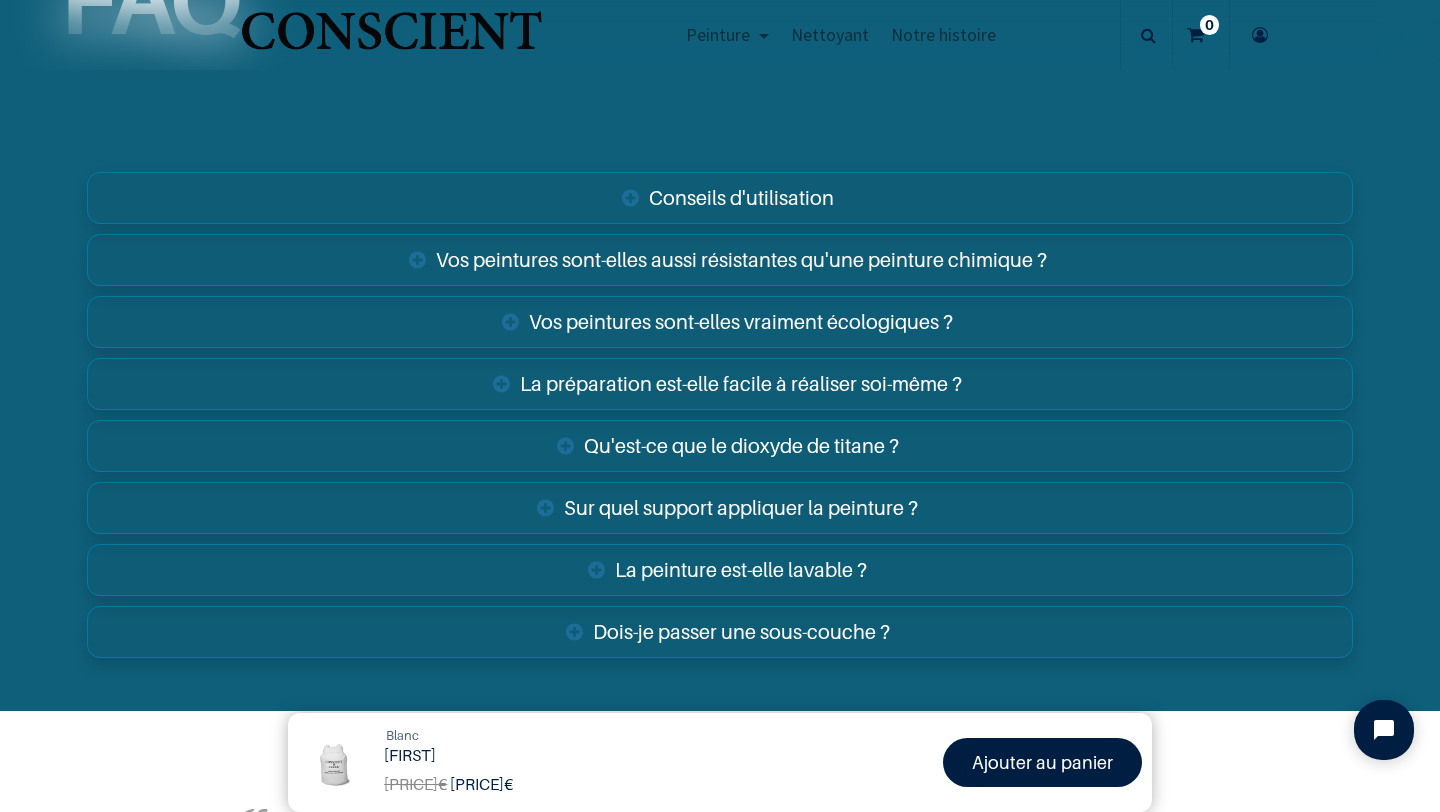 scroll, scrollTop: 3121, scrollLeft: 0, axis: vertical 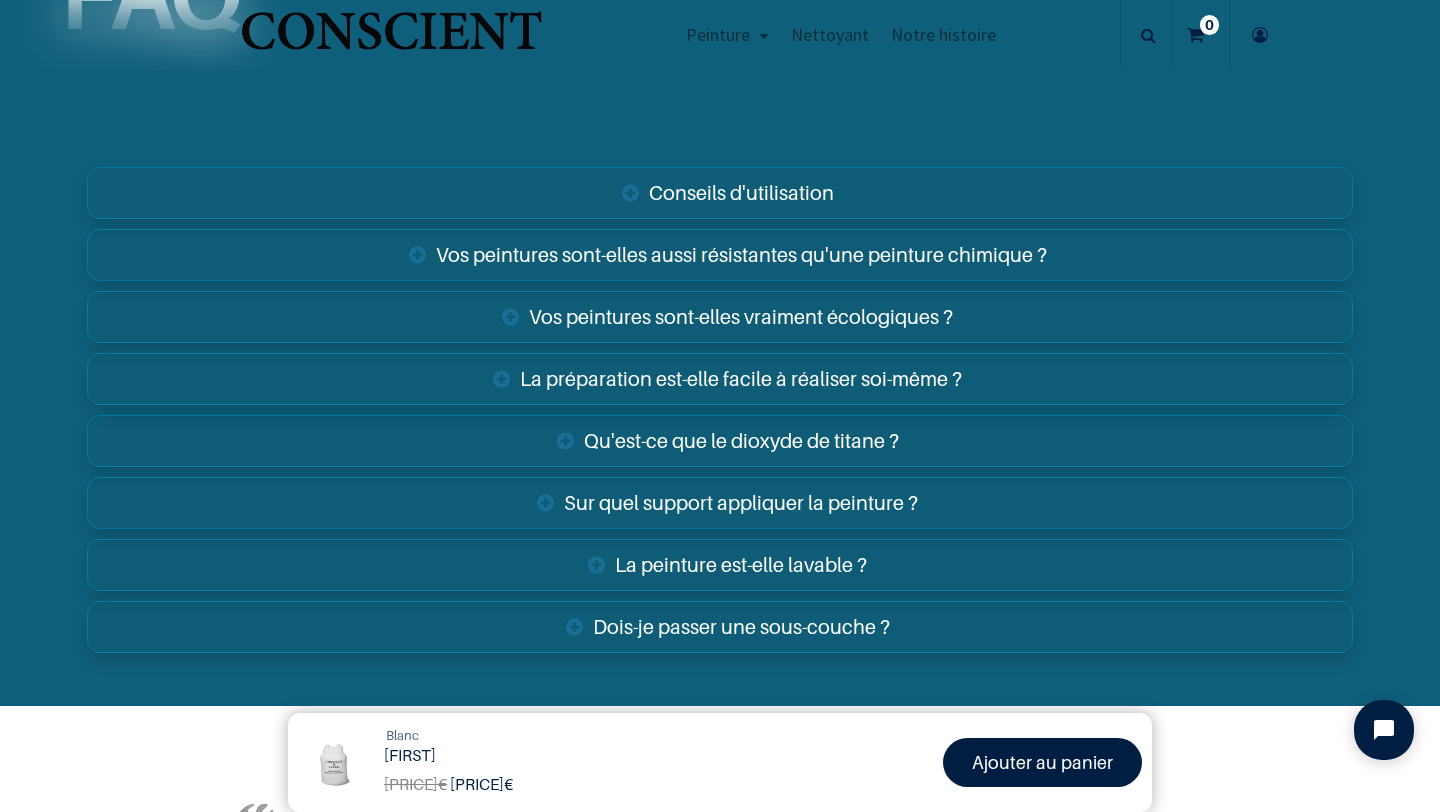 click on "Vos peintures sont-elles aussi résistantes qu'une peinture chimique ?" at bounding box center (720, 255) 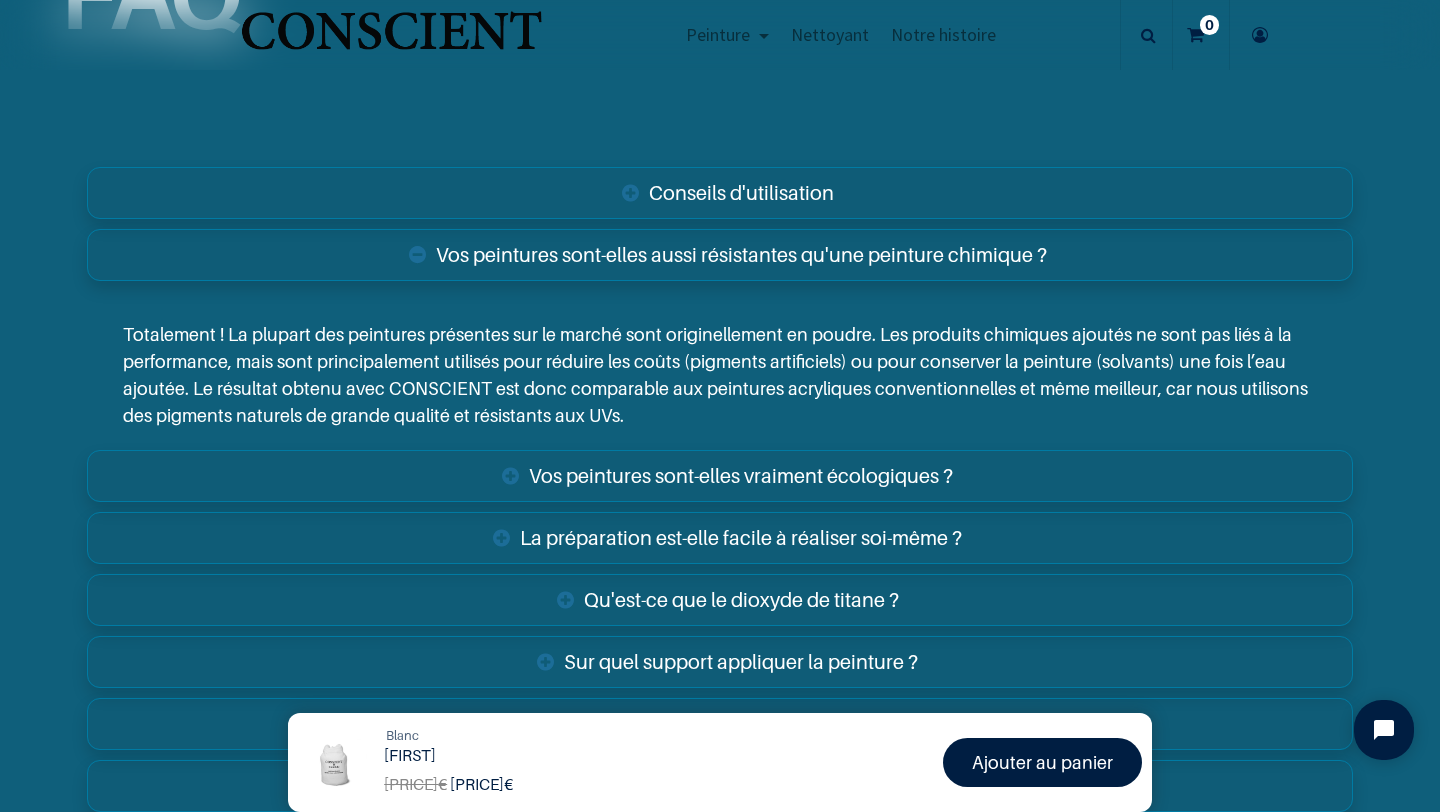 click on "Vos peintures sont-elles aussi résistantes qu'une peinture chimique ?" at bounding box center [720, 255] 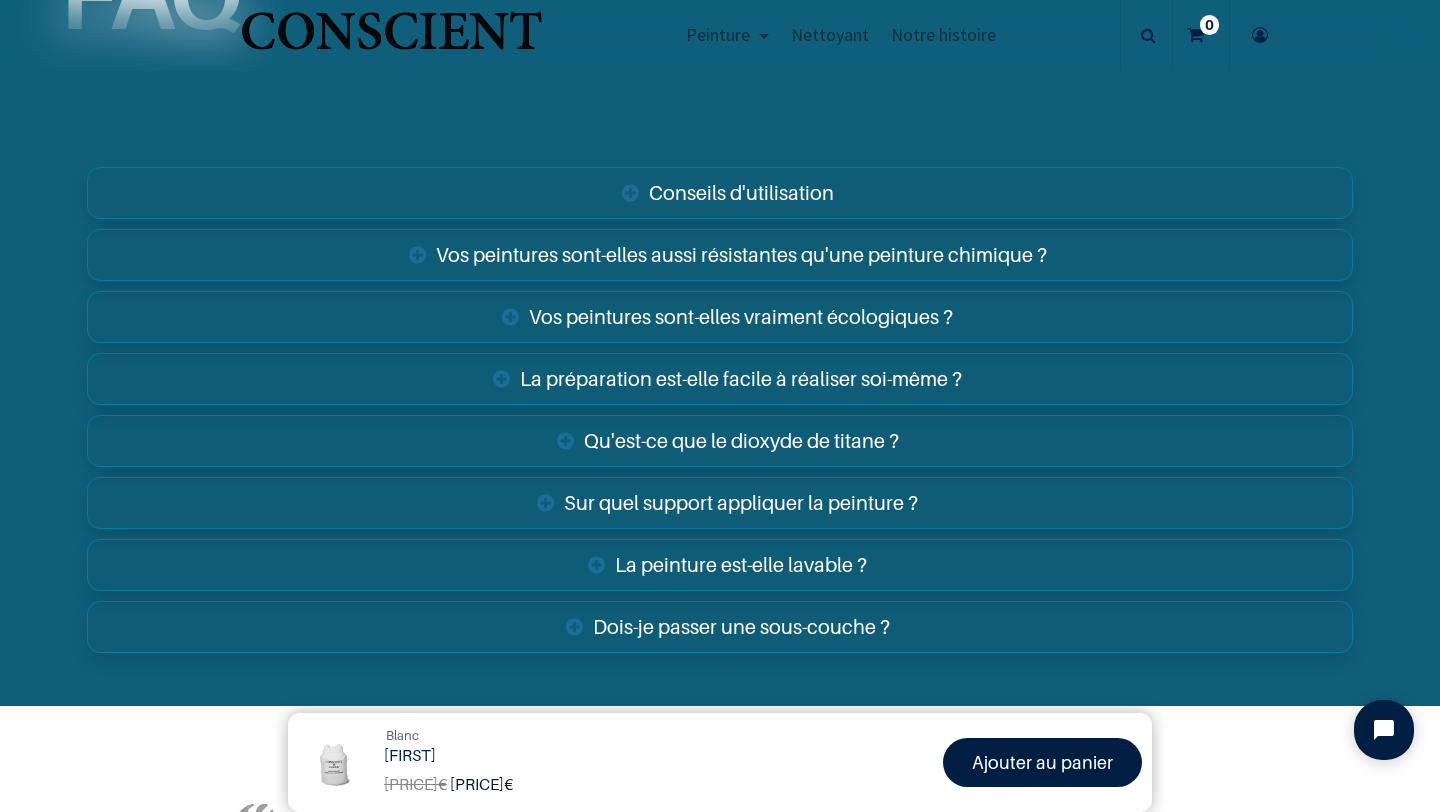 click on "Vos peintures sont-elles vraiment écologiques ?" at bounding box center (720, 317) 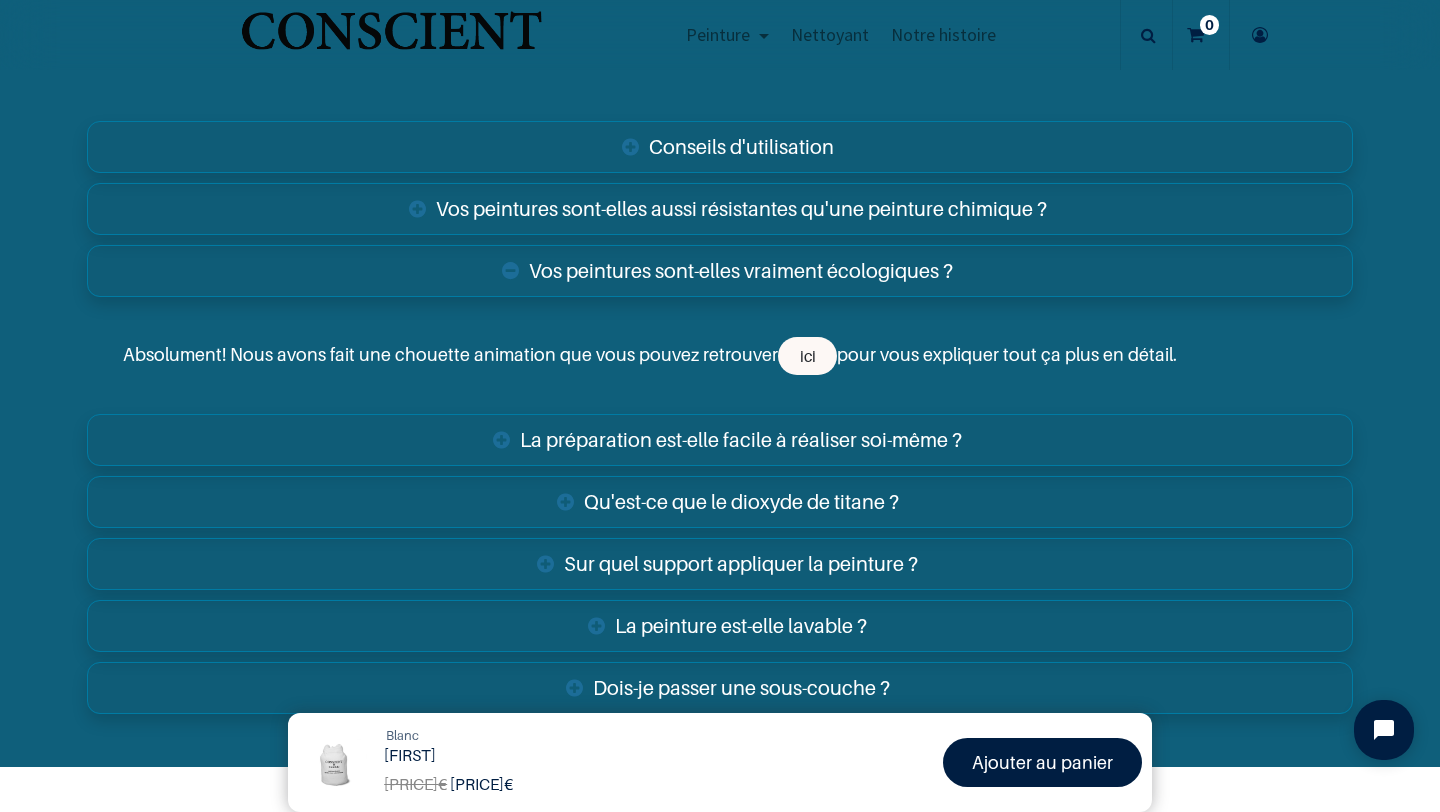 scroll, scrollTop: 3168, scrollLeft: 0, axis: vertical 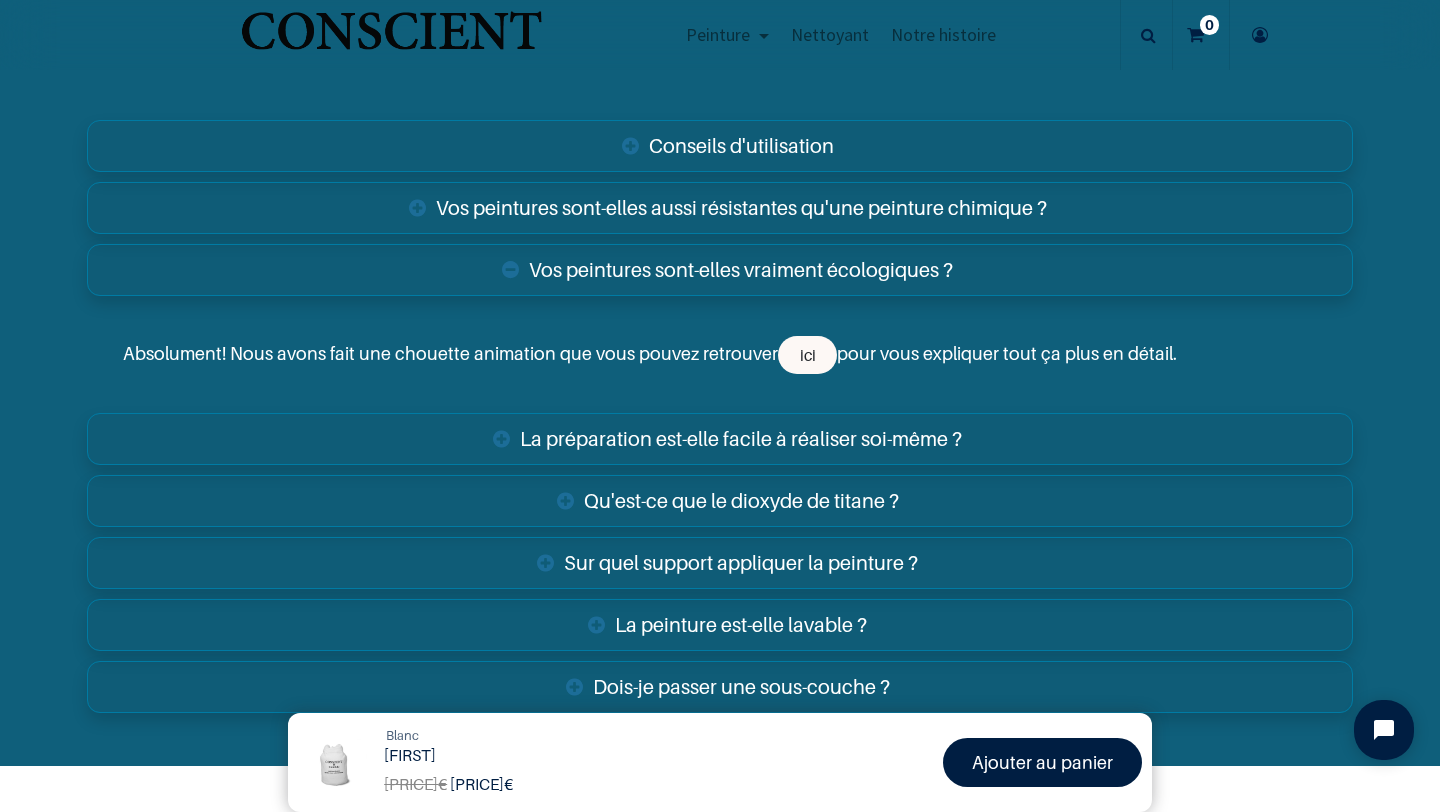 click on "Vos peintures sont-elles vraiment écologiques ?" at bounding box center (720, 270) 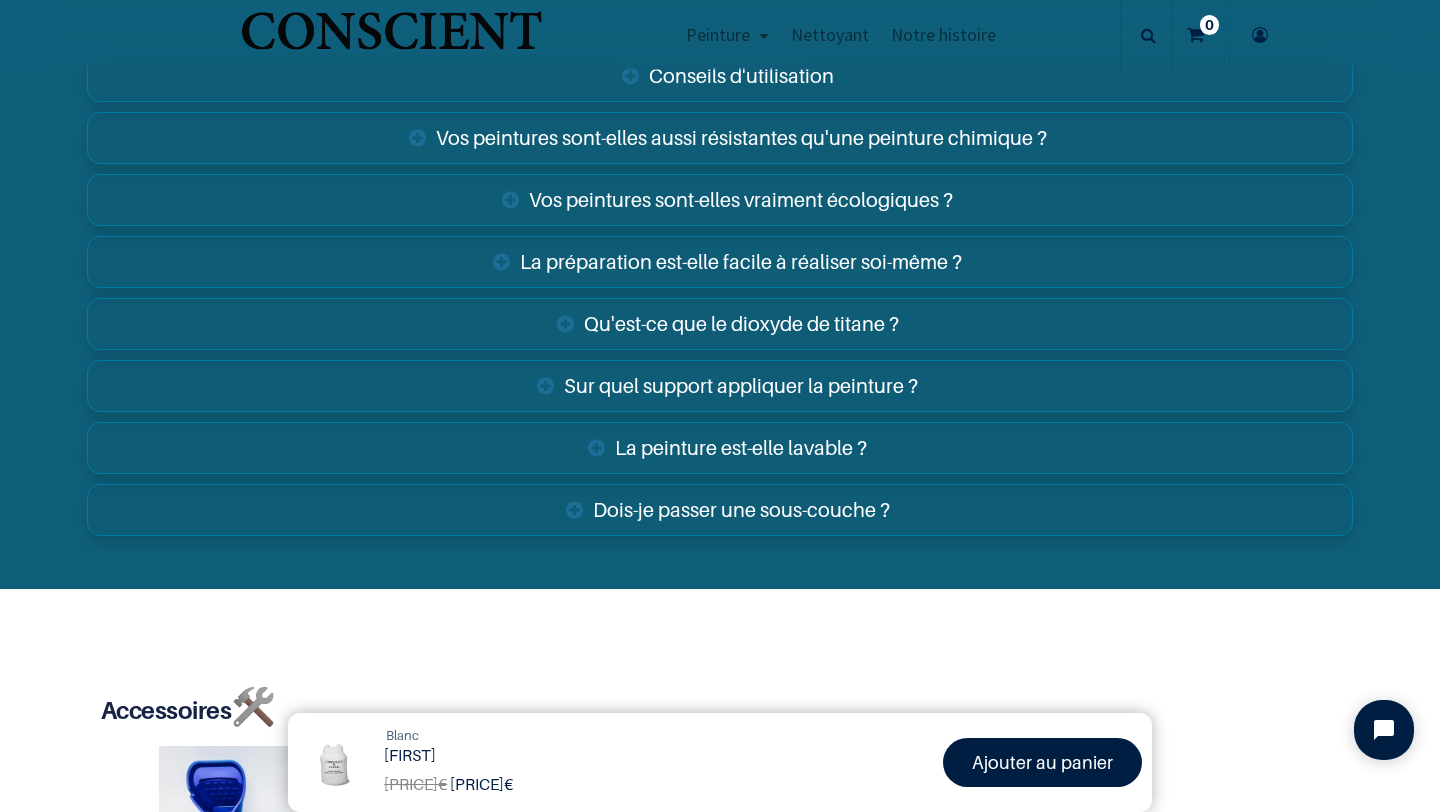 scroll, scrollTop: 3248, scrollLeft: 0, axis: vertical 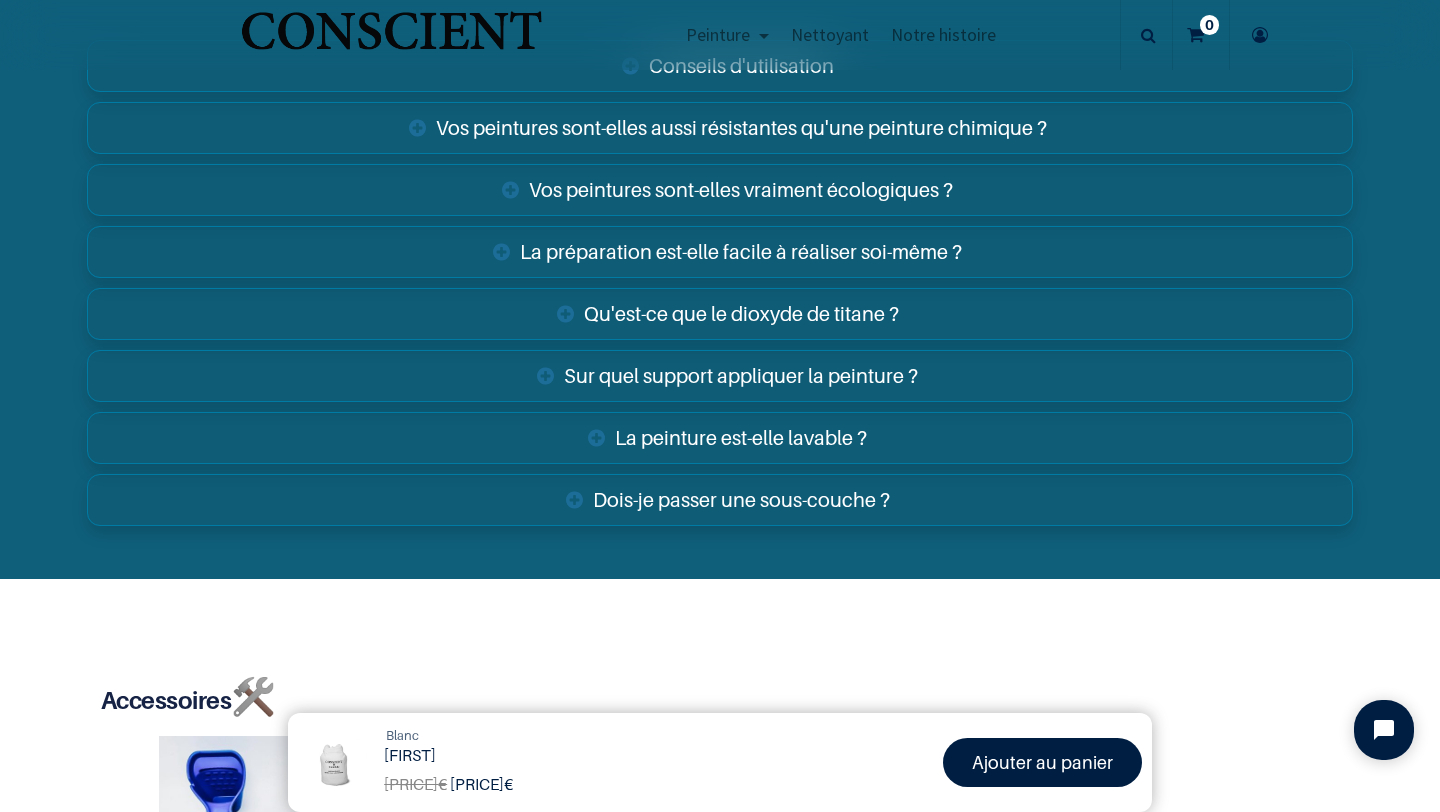 click on "Qu'est-ce que le dioxyde de titane ?" at bounding box center [720, 314] 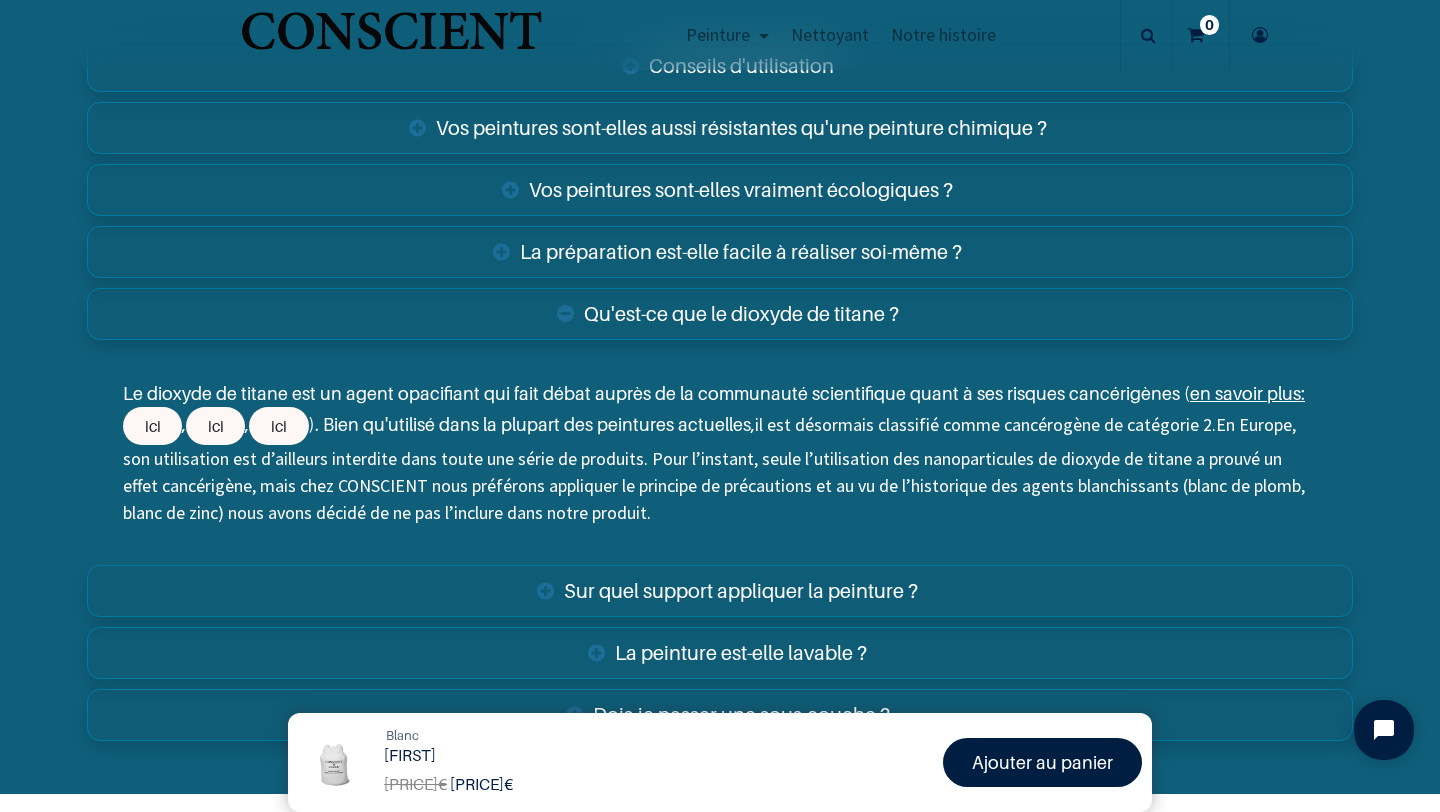 click on "Qu'est-ce que le dioxyde de titane ?" at bounding box center [720, 314] 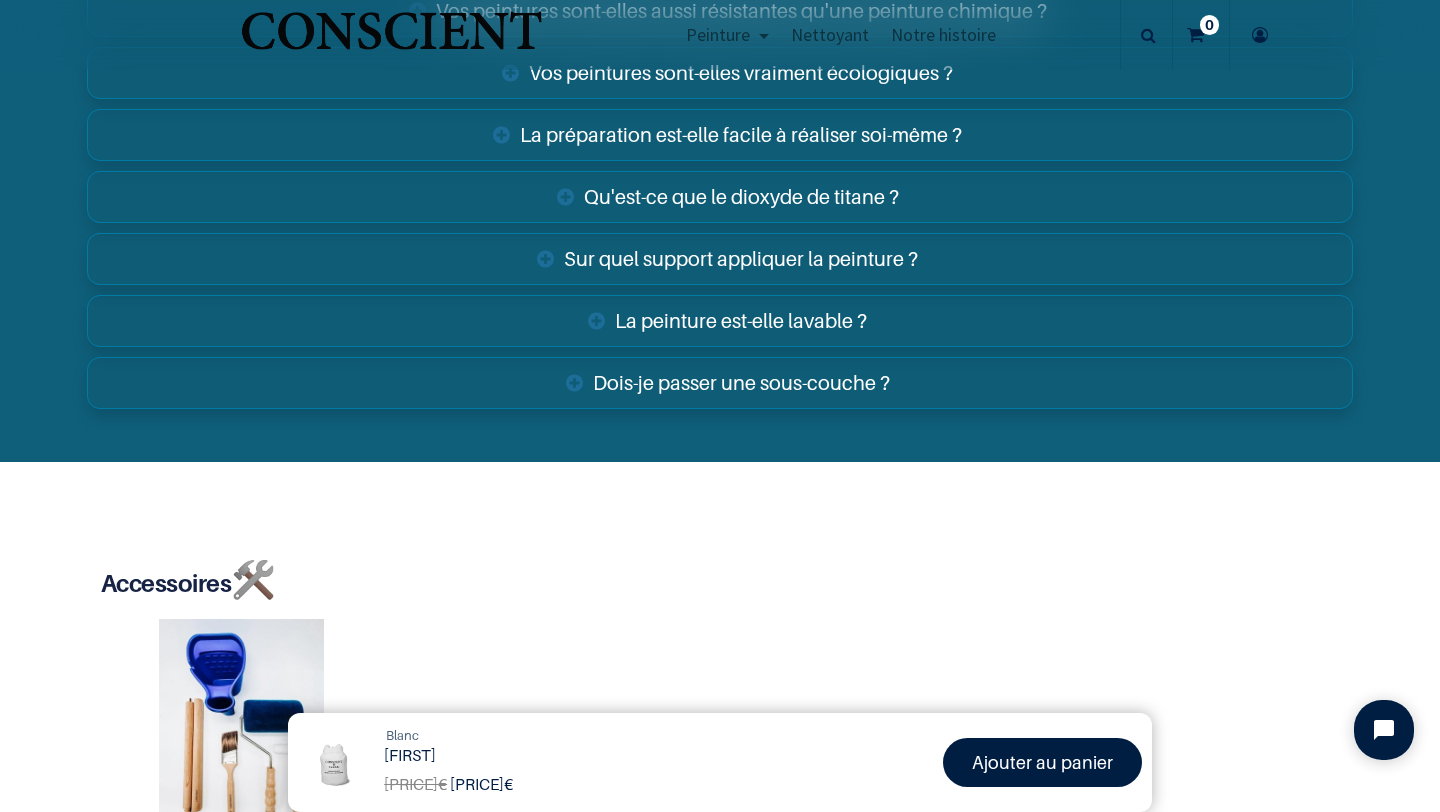 scroll, scrollTop: 3380, scrollLeft: 0, axis: vertical 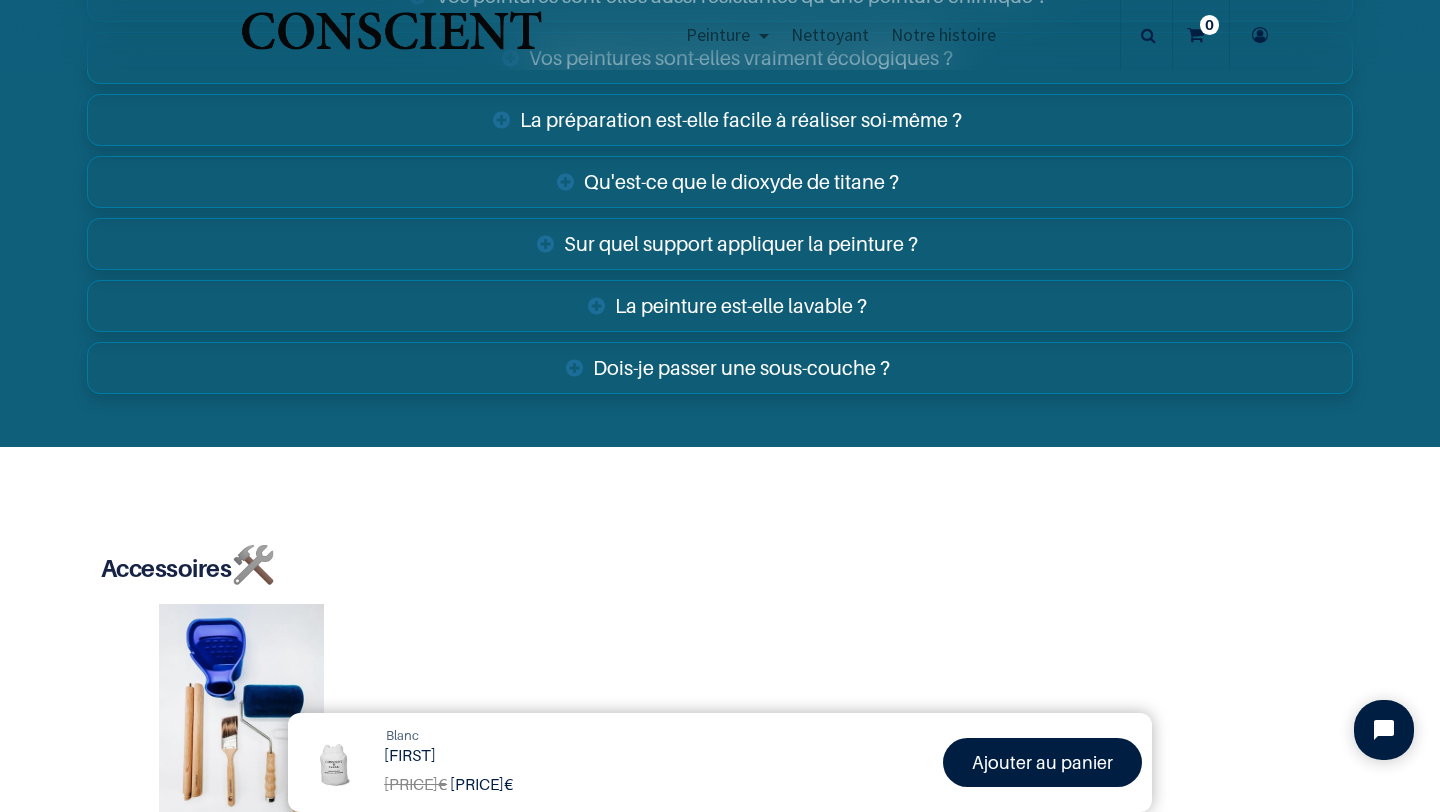 click on "Sur quel support appliquer la peinture ?" at bounding box center [720, 244] 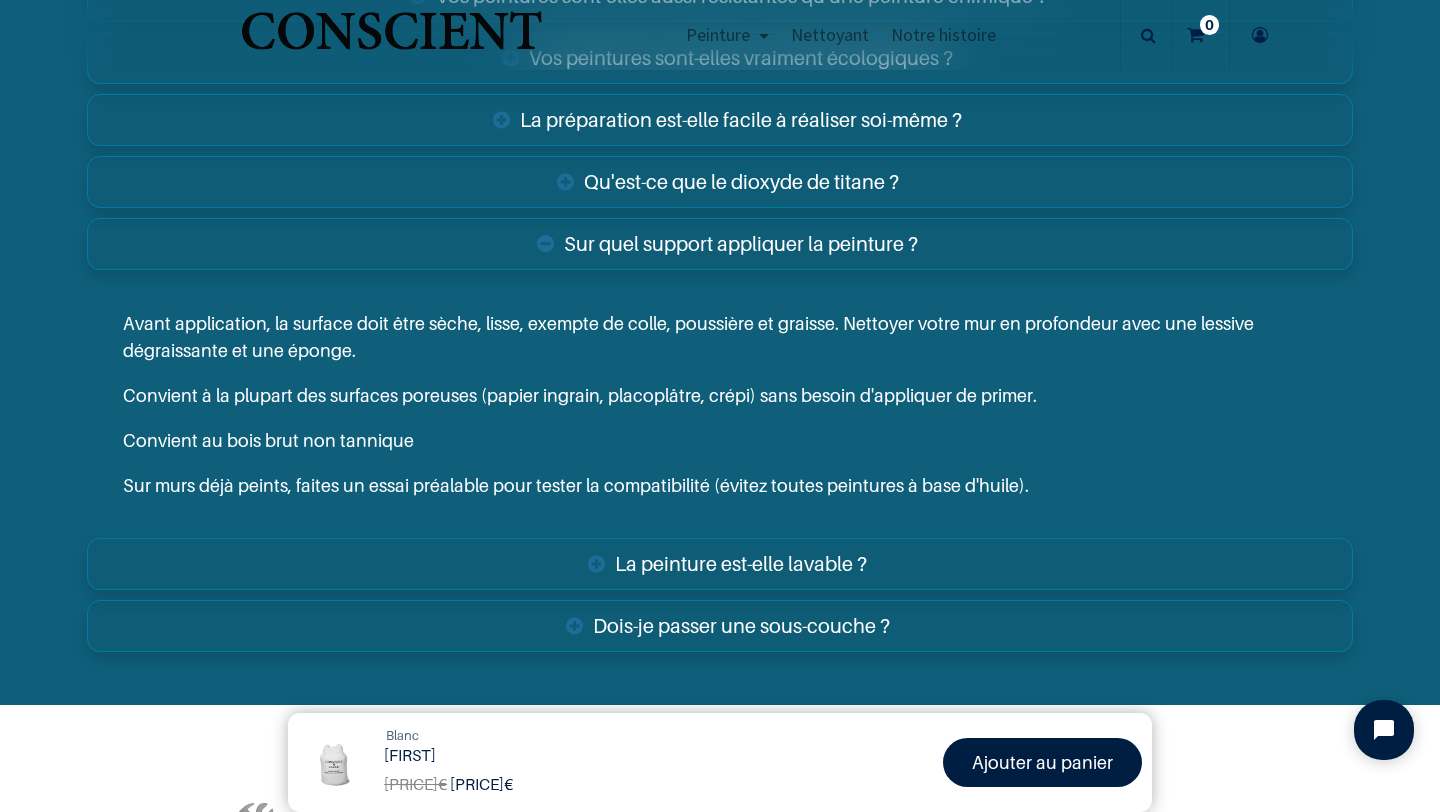 click on "Sur quel support appliquer la peinture ?" at bounding box center [720, 244] 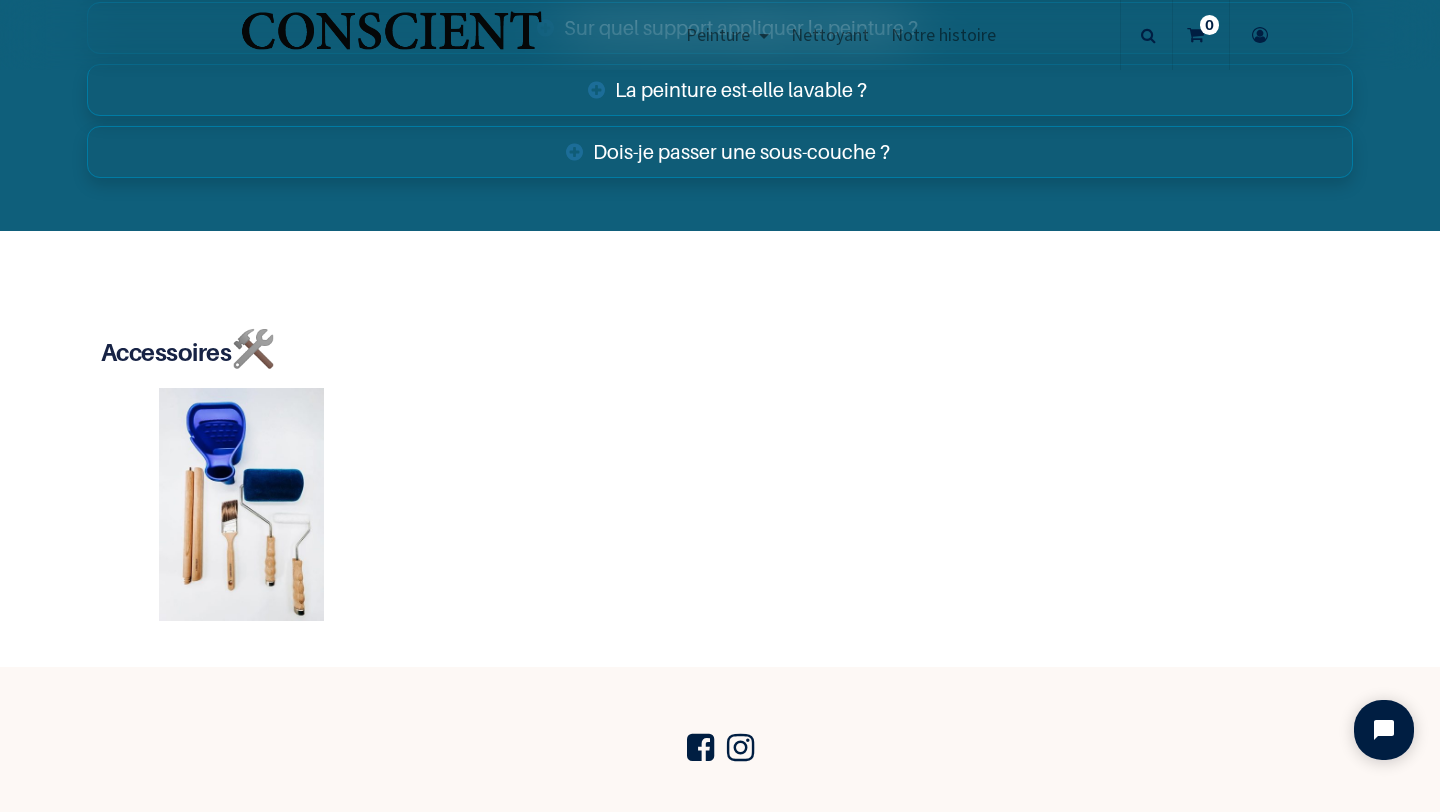 scroll, scrollTop: 3583, scrollLeft: 0, axis: vertical 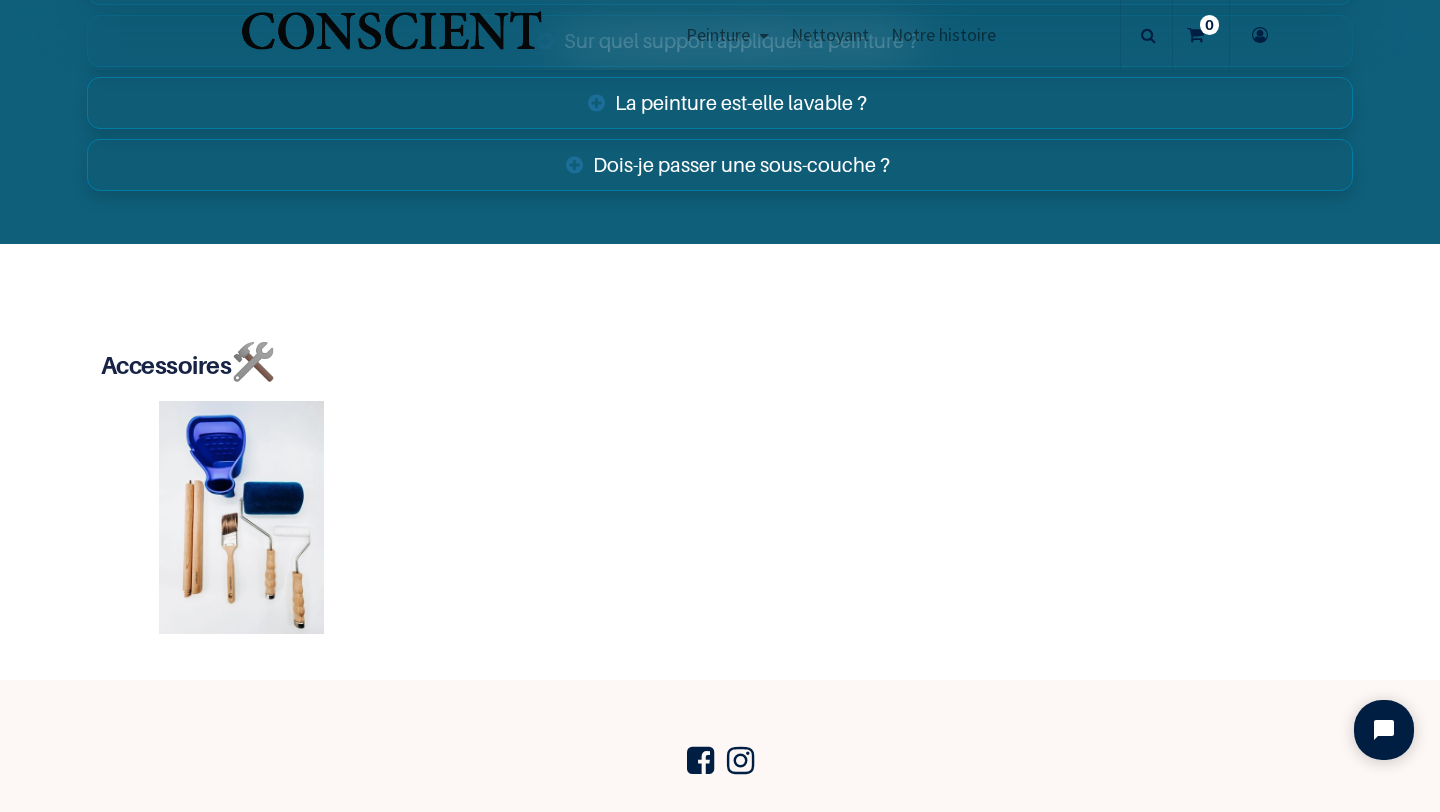 click on "Dois-je passer une sous-couche ?" at bounding box center [720, 165] 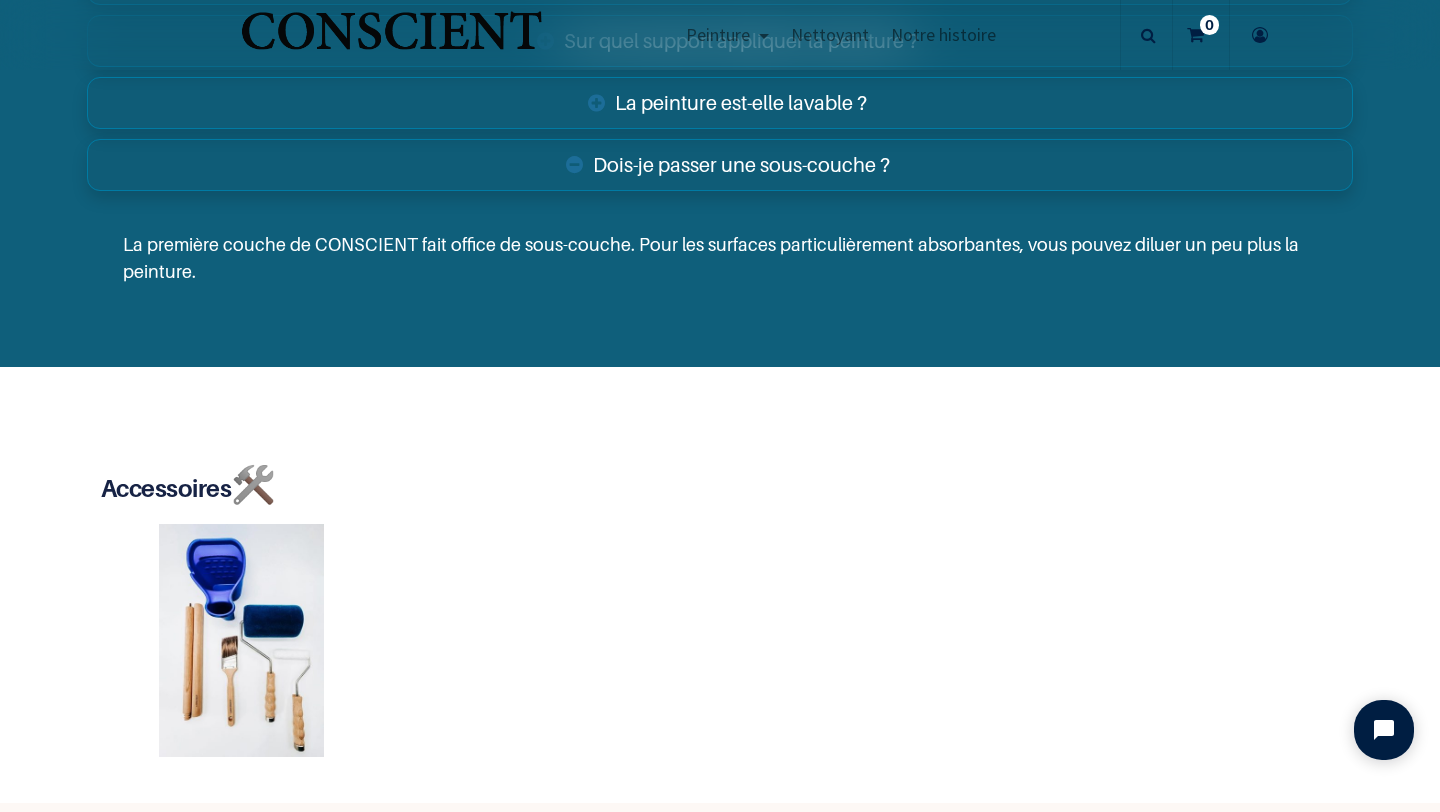 click on "Dois-je passer une sous-couche ?" at bounding box center [720, 165] 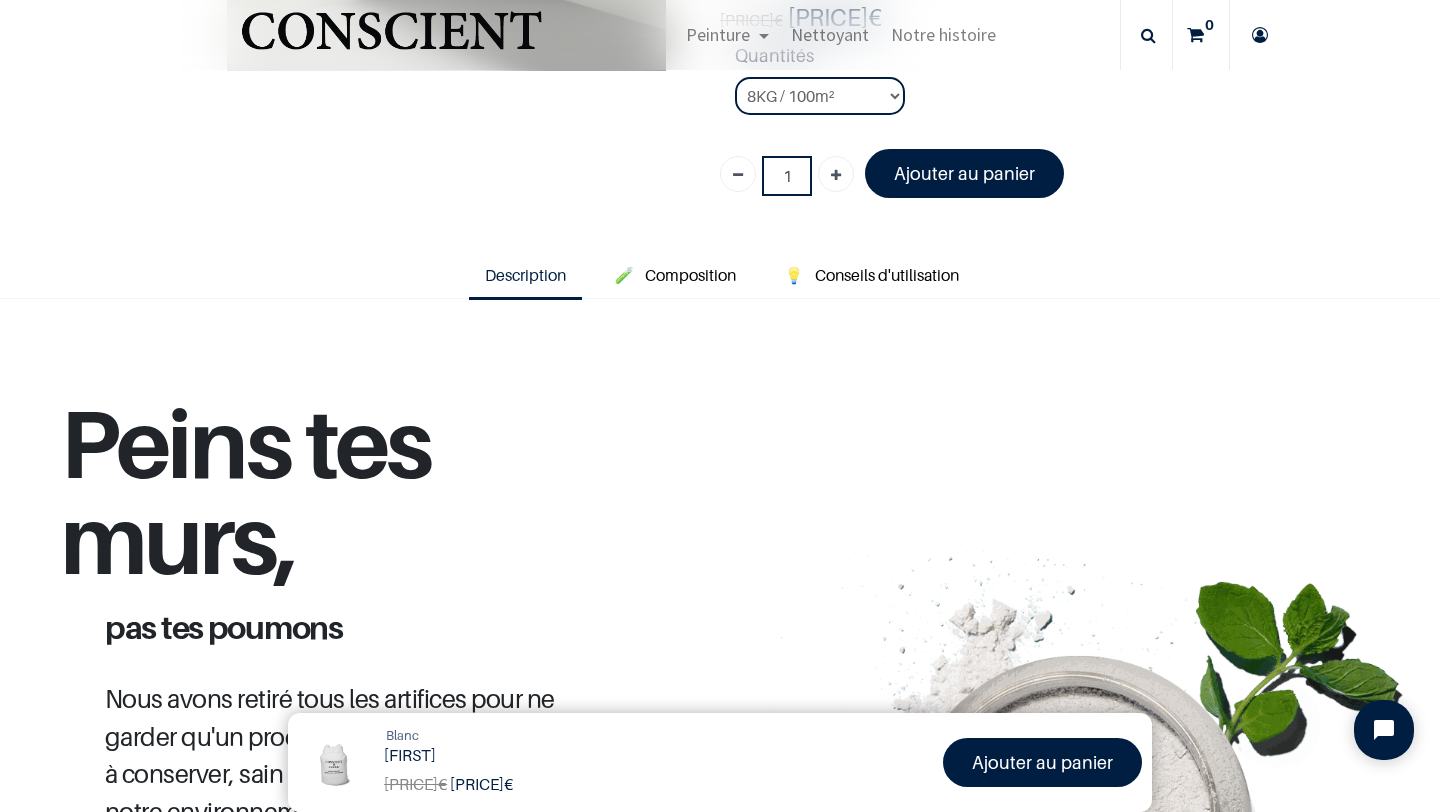 scroll, scrollTop: 0, scrollLeft: 0, axis: both 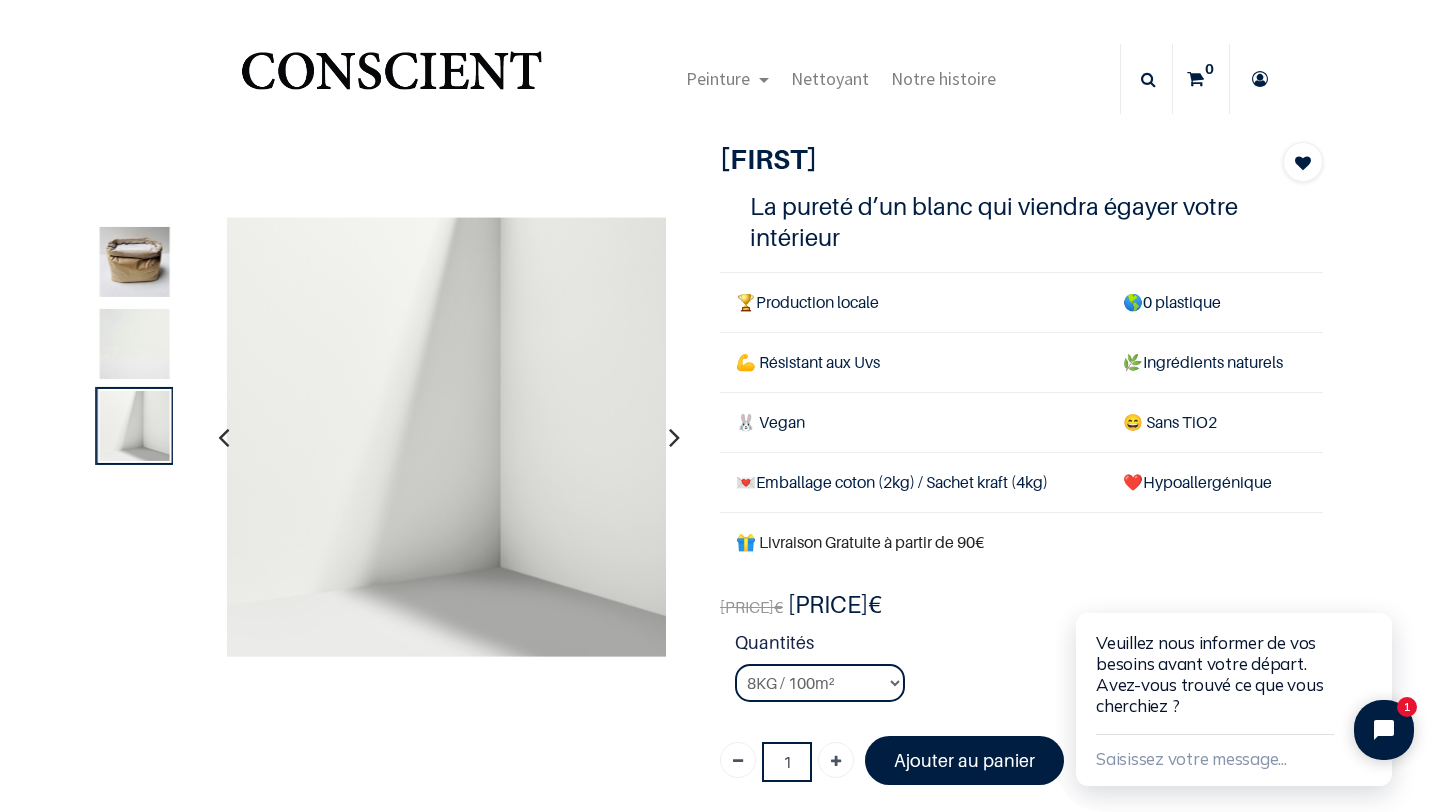 click on "Peinture
Shop
new Blog" at bounding box center (720, 59) 